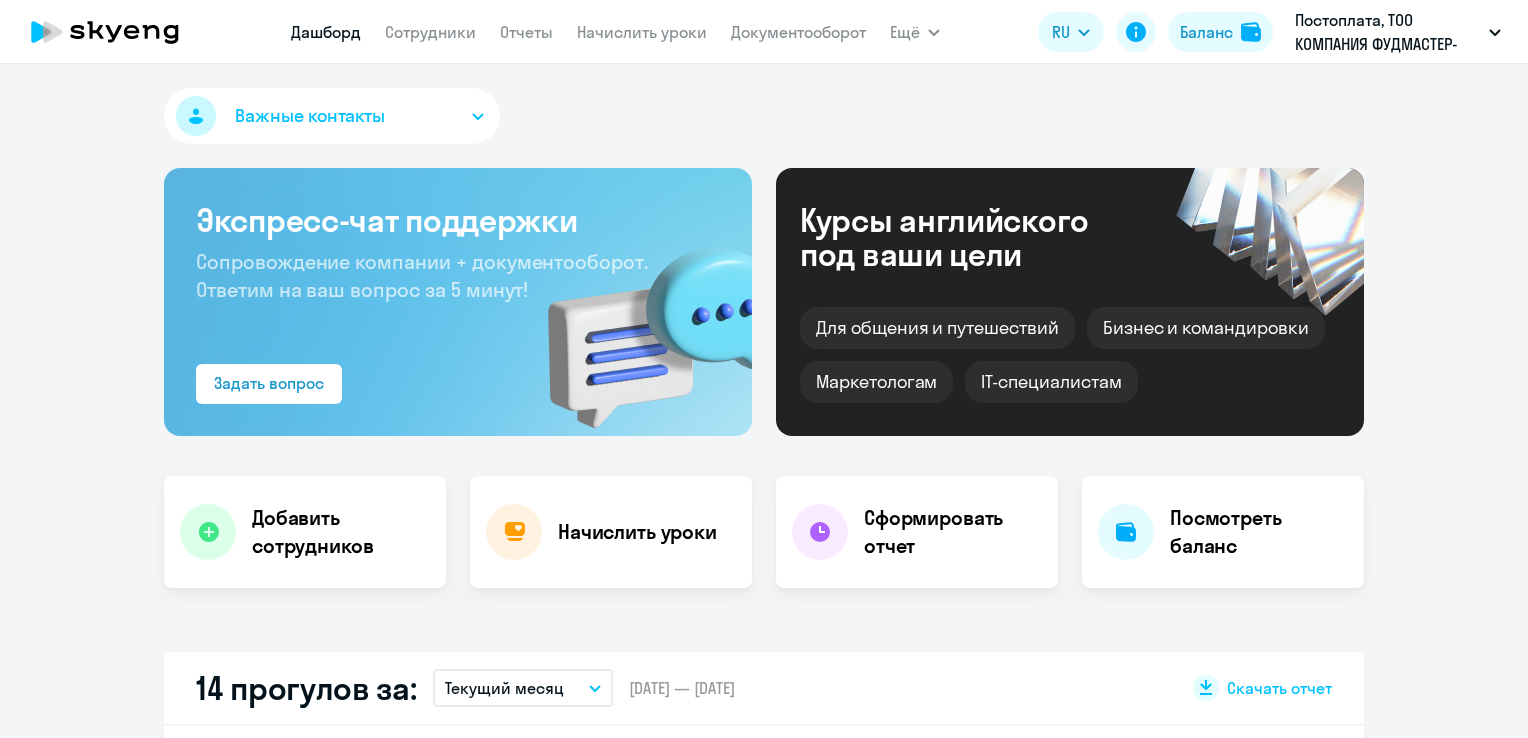scroll, scrollTop: 0, scrollLeft: 0, axis: both 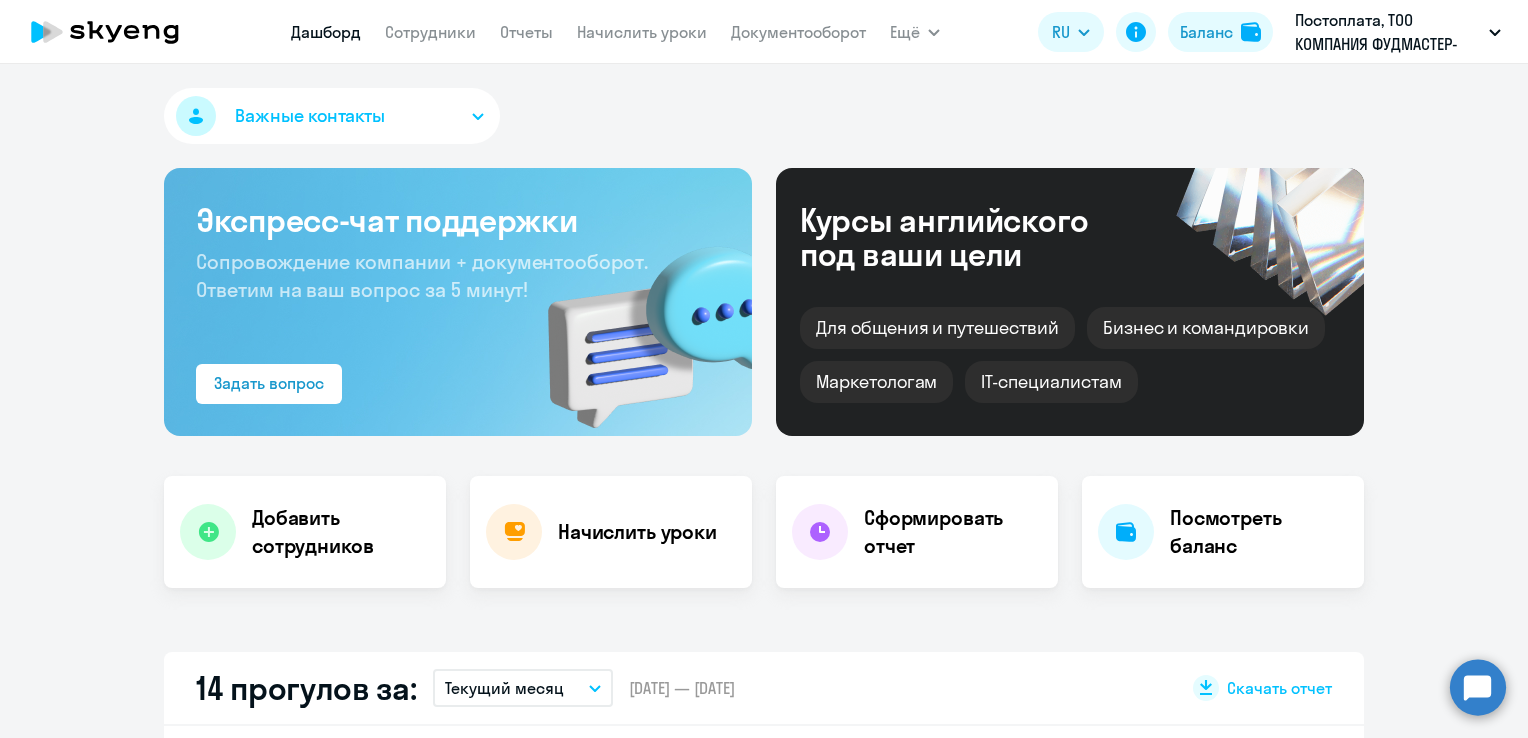 click on "Важные контакты
Экспресс-чат поддержки Сопровождение компании + документооборот. Ответим на ваш вопрос за 5 минут!  Задать вопрос  Курсы английского под ваши цели Для общения и путешествий [PERSON_NAME] и командировки Маркетологам IT-специалистам
Добавить сотрудников
Начислить уроки
Сформировать отчет
Посмотреть баланс  14 прогулов за:   Текущий месяц
–  [DATE] — [DATE]
Скачать отчет
Это на 1% ниже,
91  %  Уровень посещаемости по всем ученикам  Имя ученика [PERSON_NAME] прогула  [PERSON_NAME] ABUTALIP  3
[DATE]   [DATE]   [DATE]   [PERSON_NAME]  3
[DATE]   [DATE]   [DATE]  2" at bounding box center [764, 401] 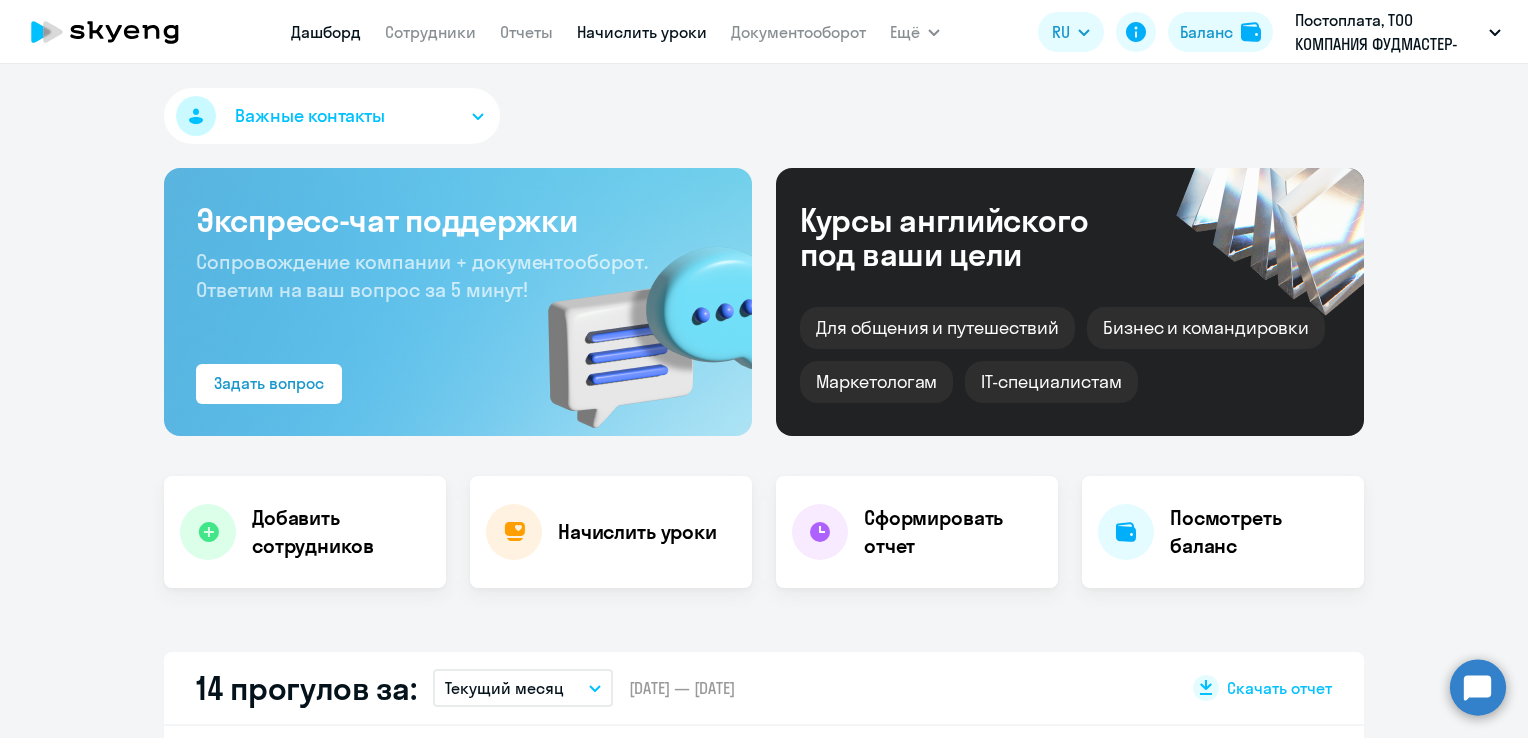 click on "Начислить уроки" at bounding box center [642, 32] 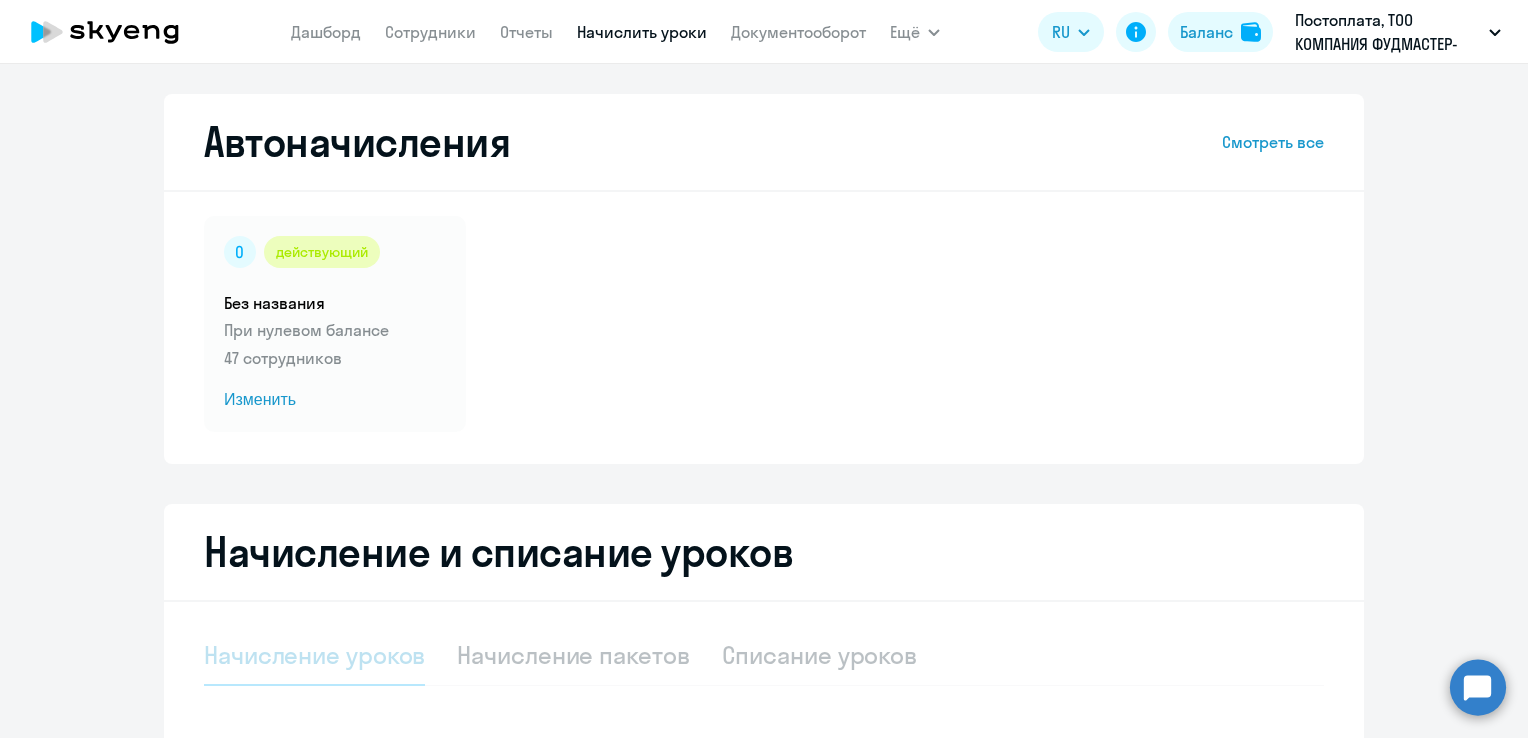 select on "10" 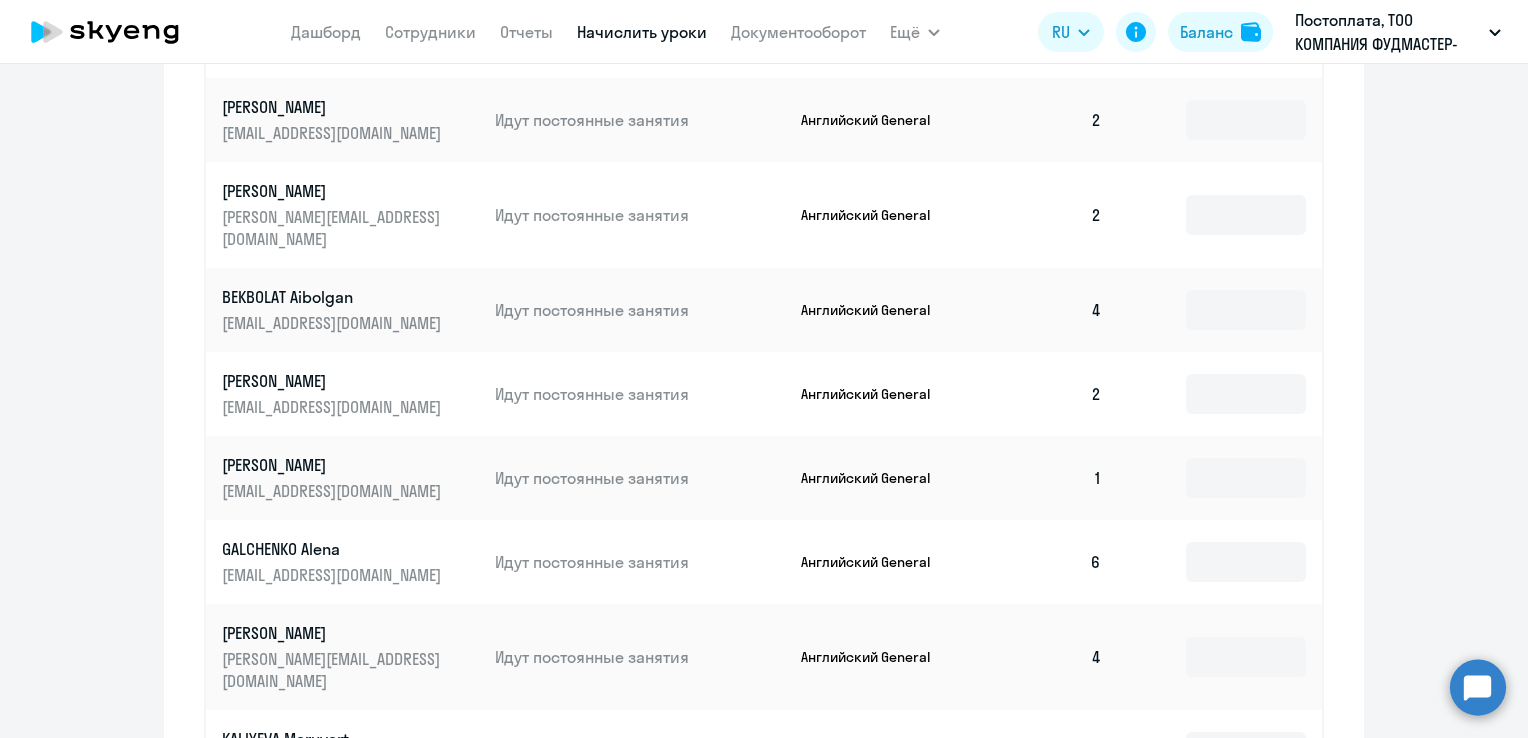 scroll, scrollTop: 1000, scrollLeft: 0, axis: vertical 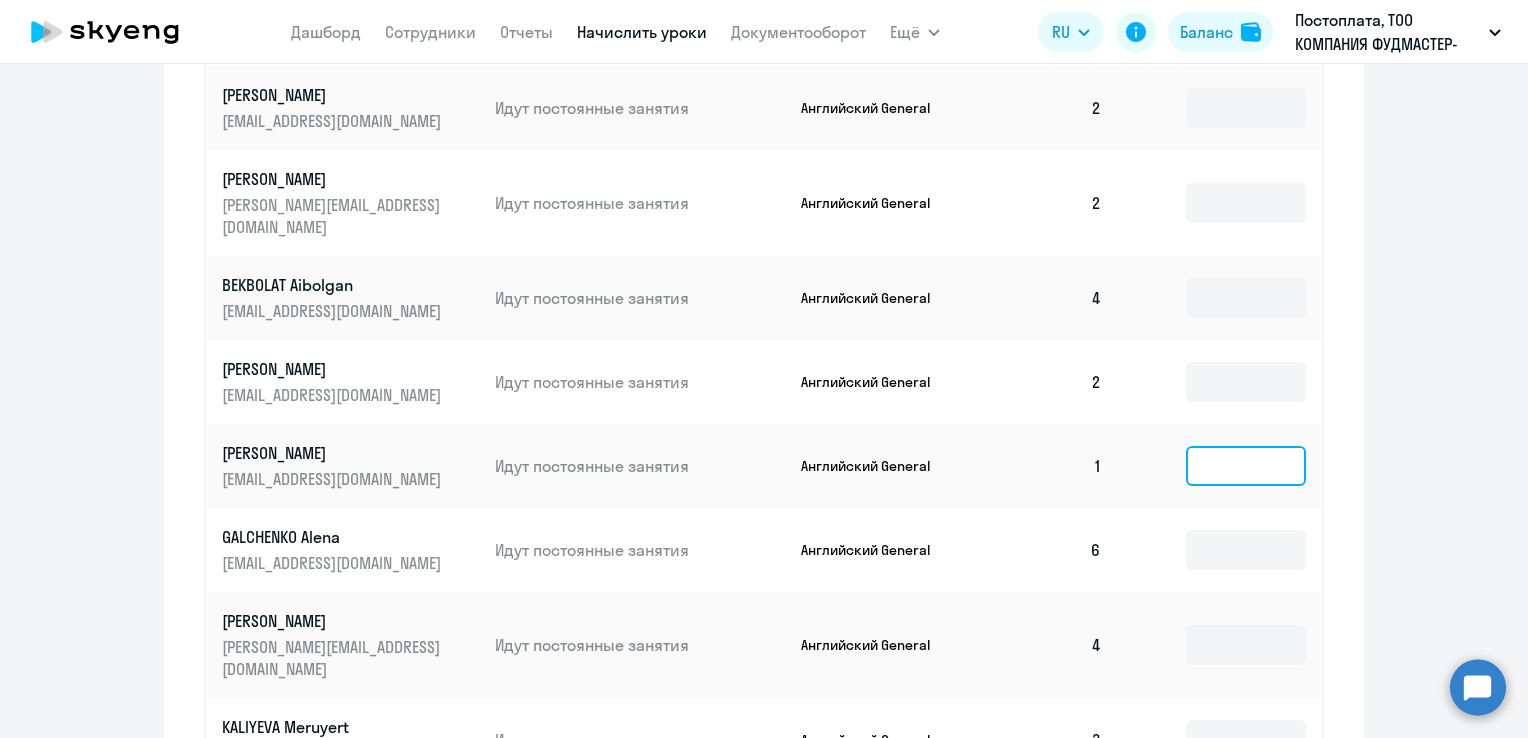 click 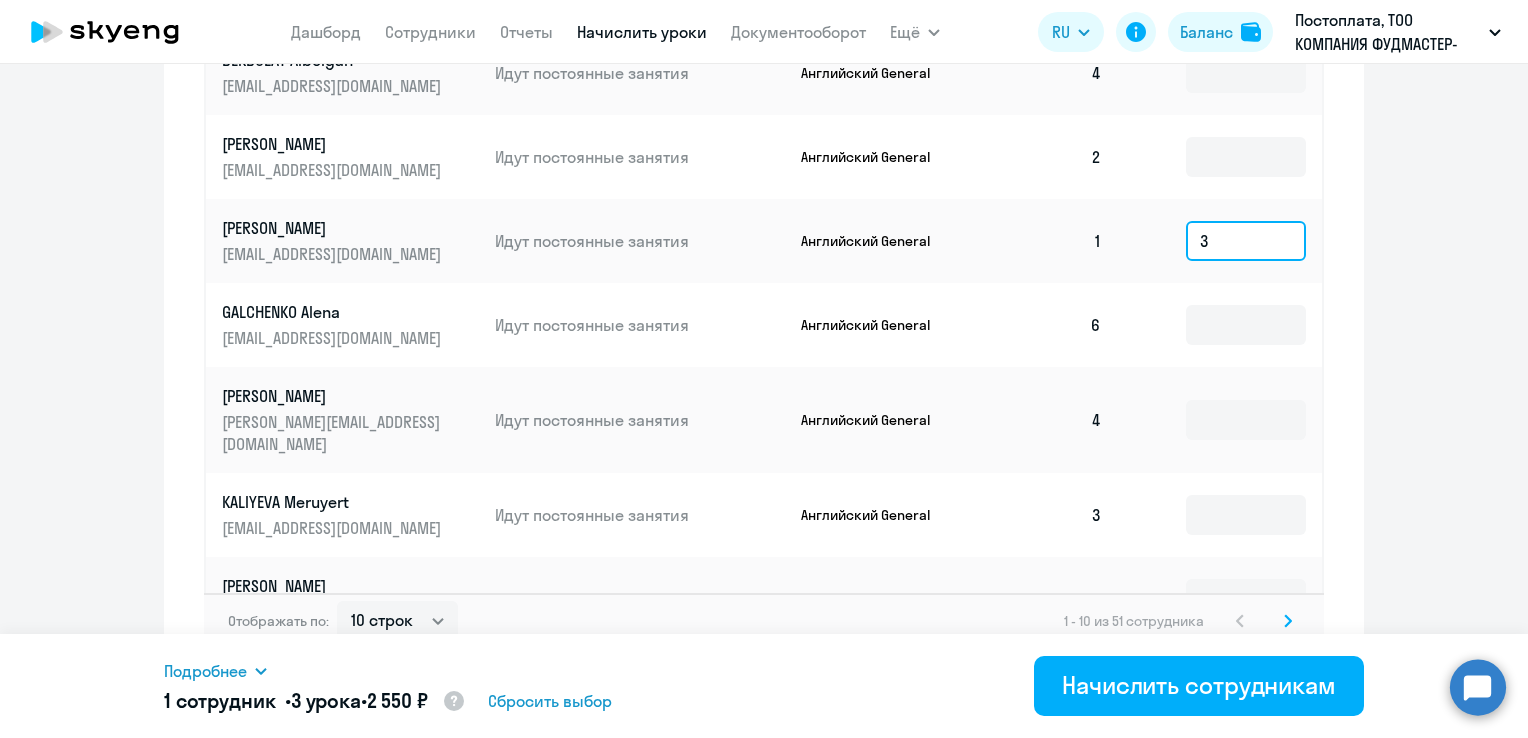 scroll, scrollTop: 1229, scrollLeft: 0, axis: vertical 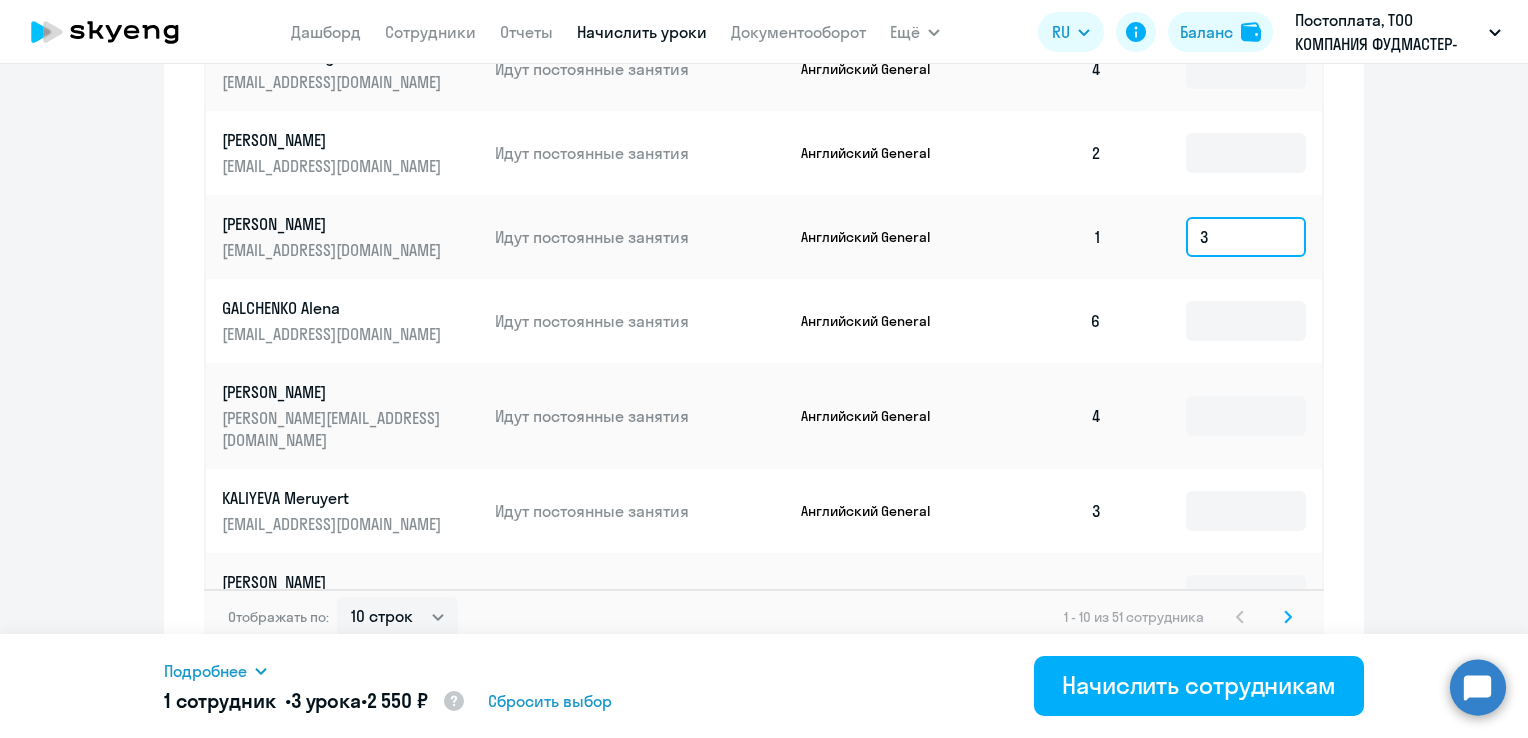 type on "3" 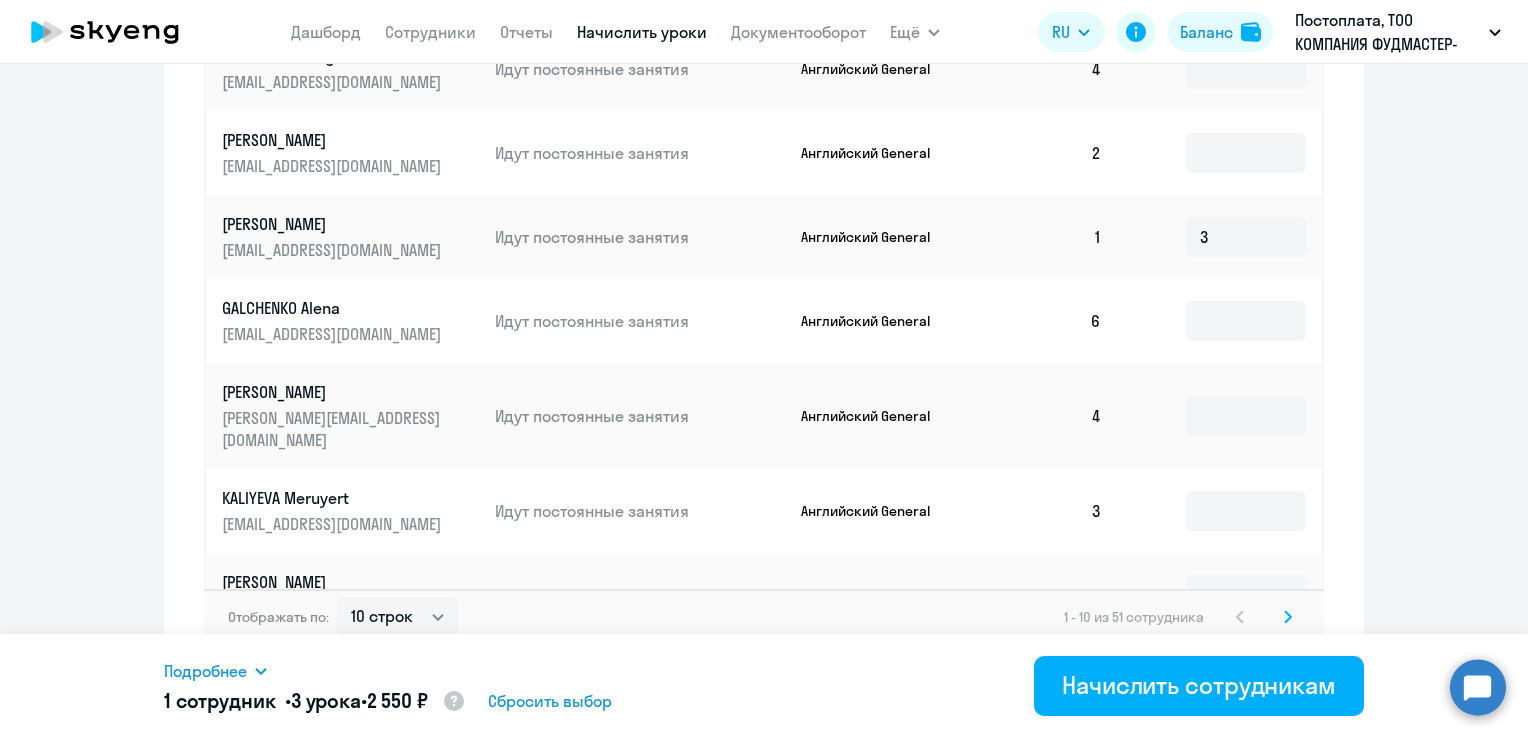 click on "1 - 10 из 51 сотрудника" 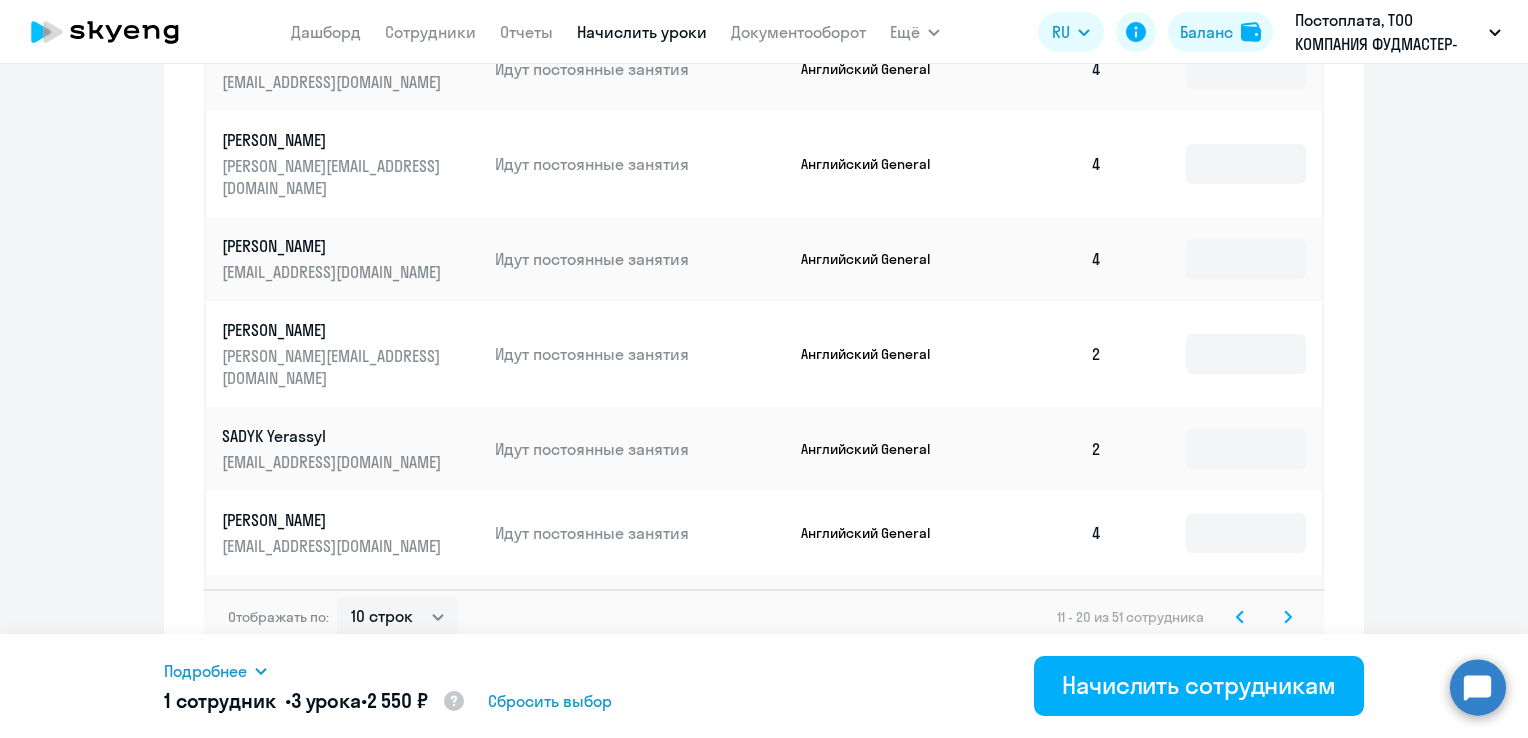 click 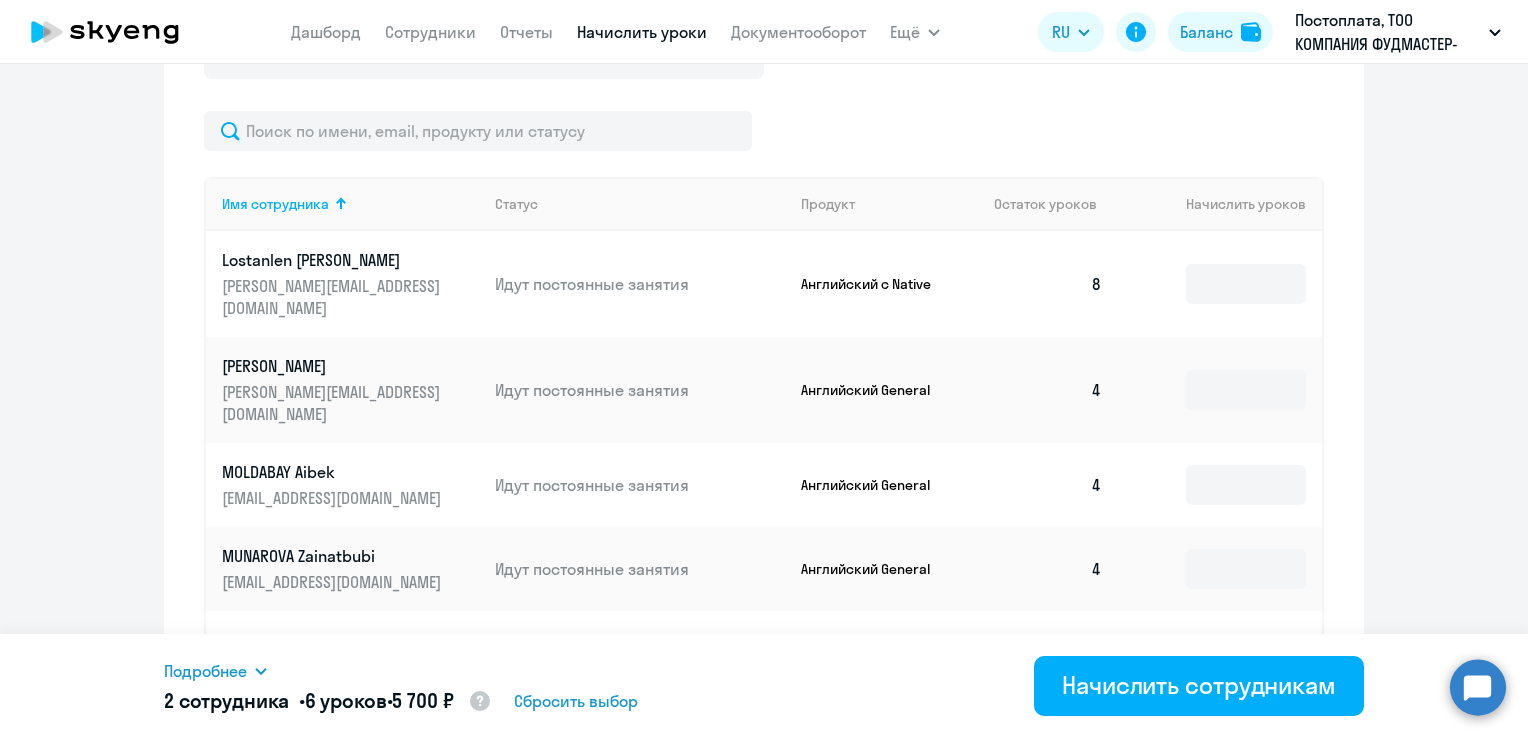 scroll, scrollTop: 1229, scrollLeft: 0, axis: vertical 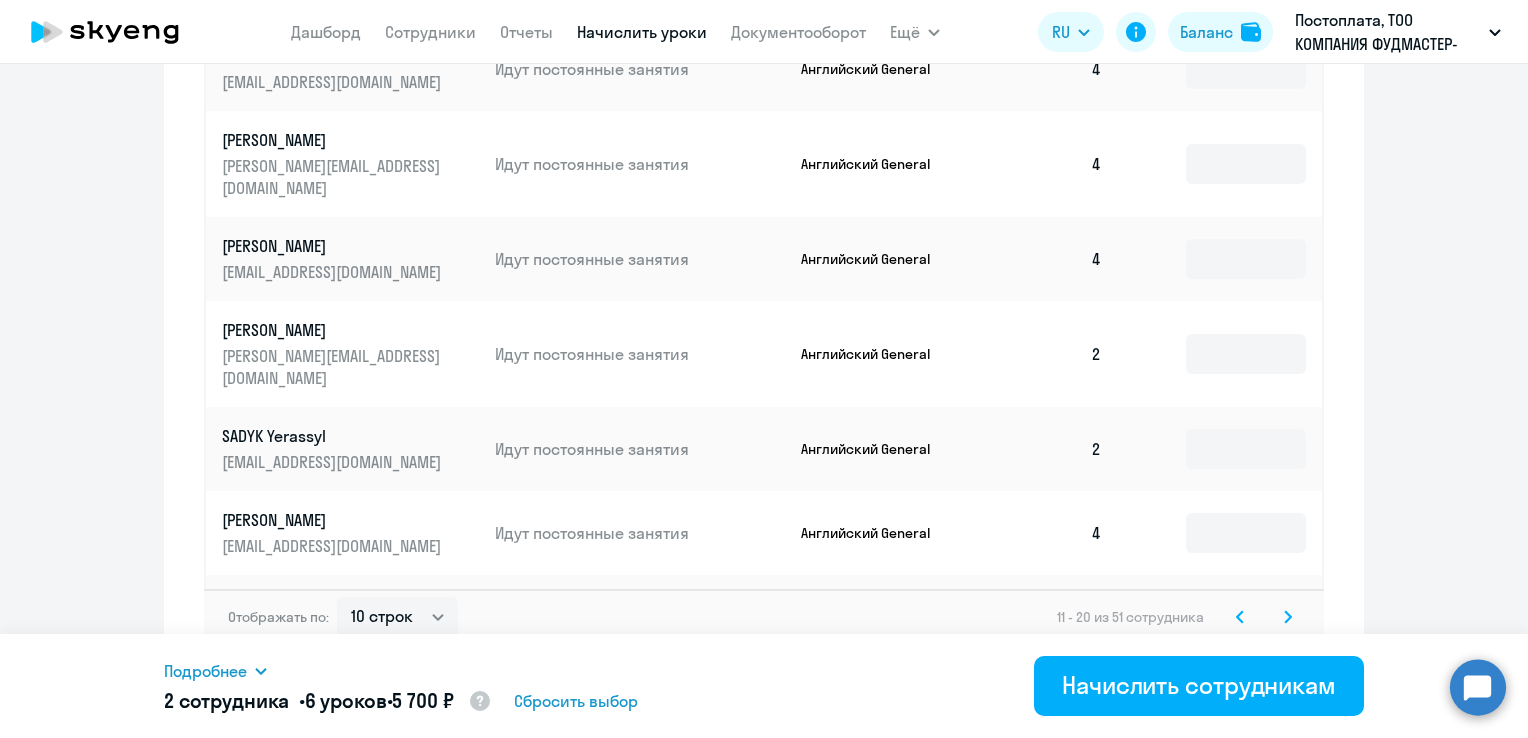 type on "3" 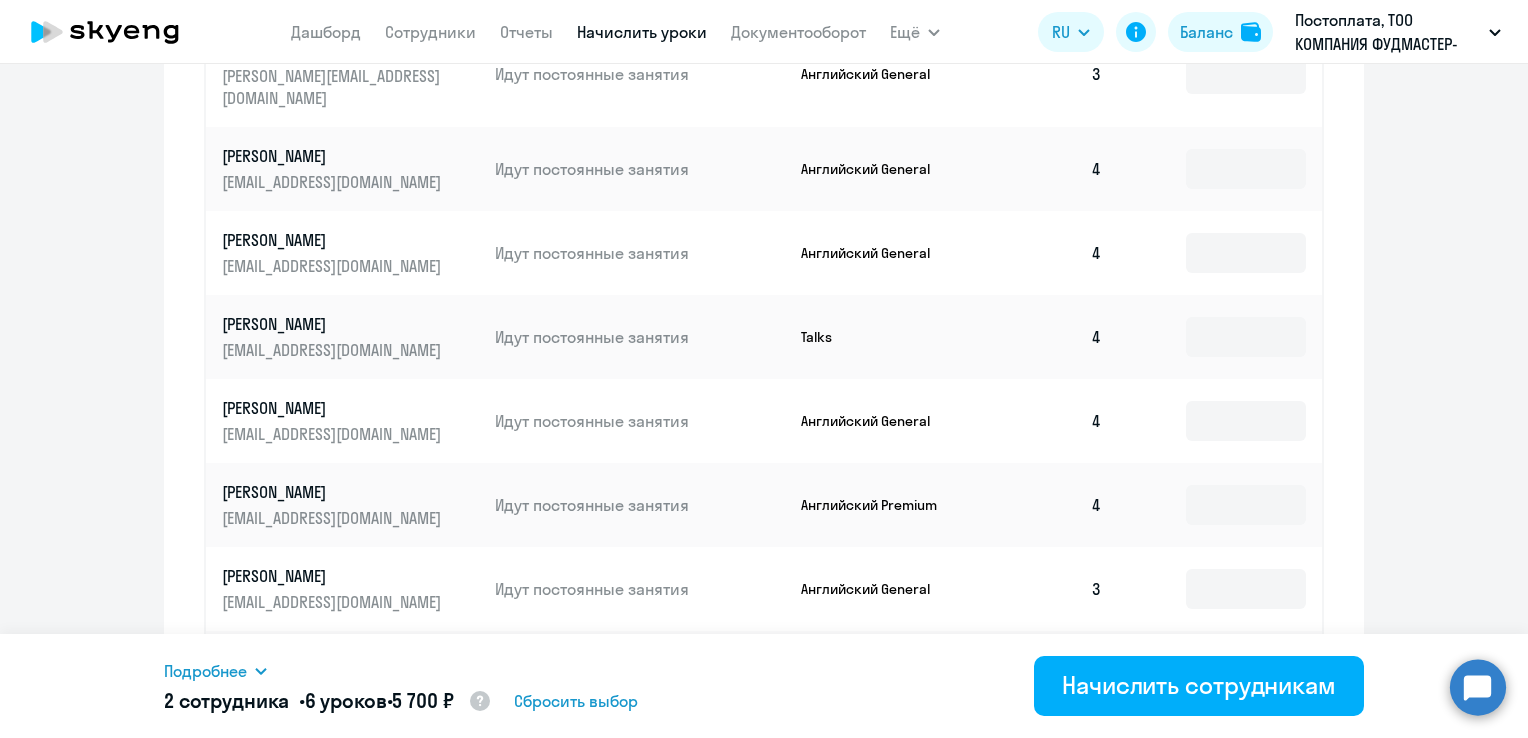 scroll, scrollTop: 1229, scrollLeft: 0, axis: vertical 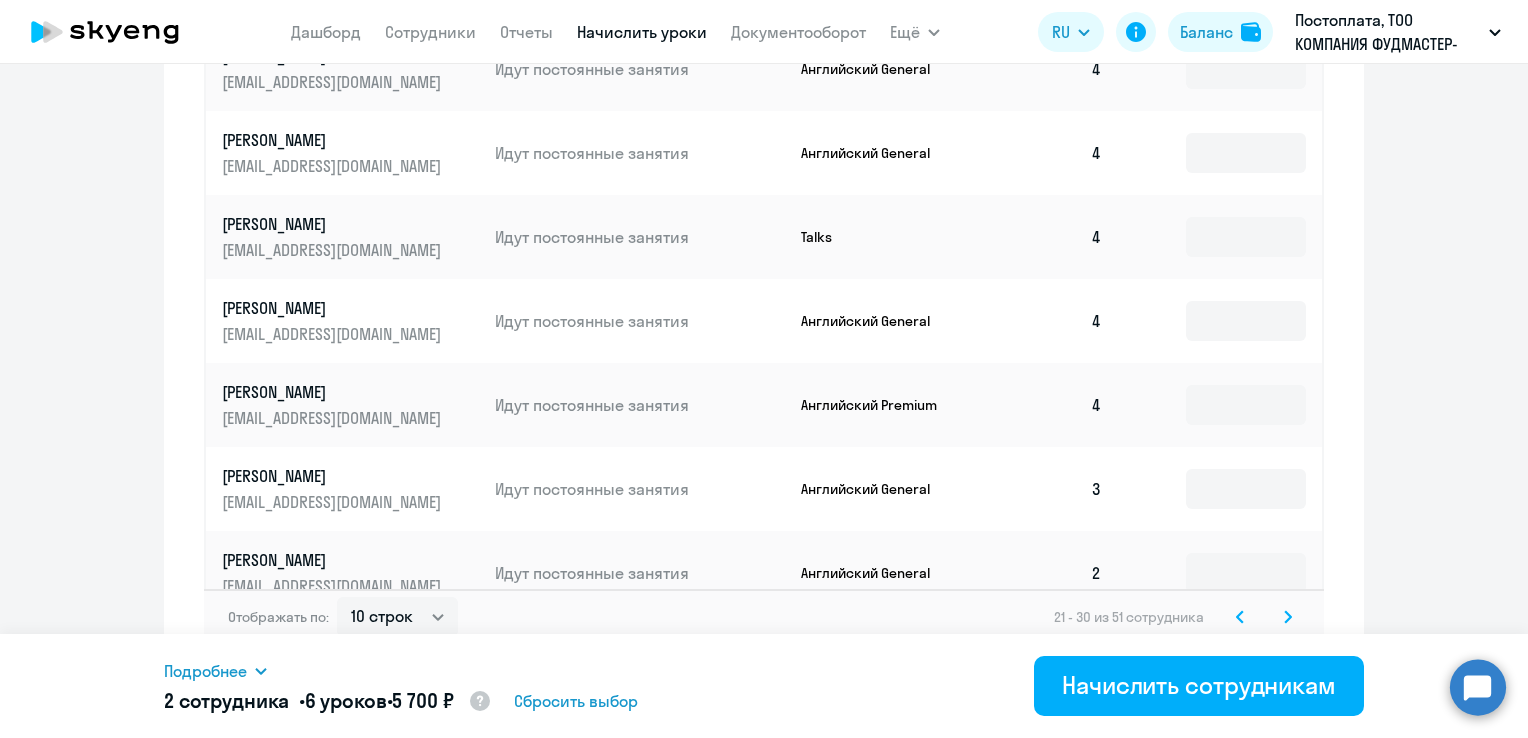 click 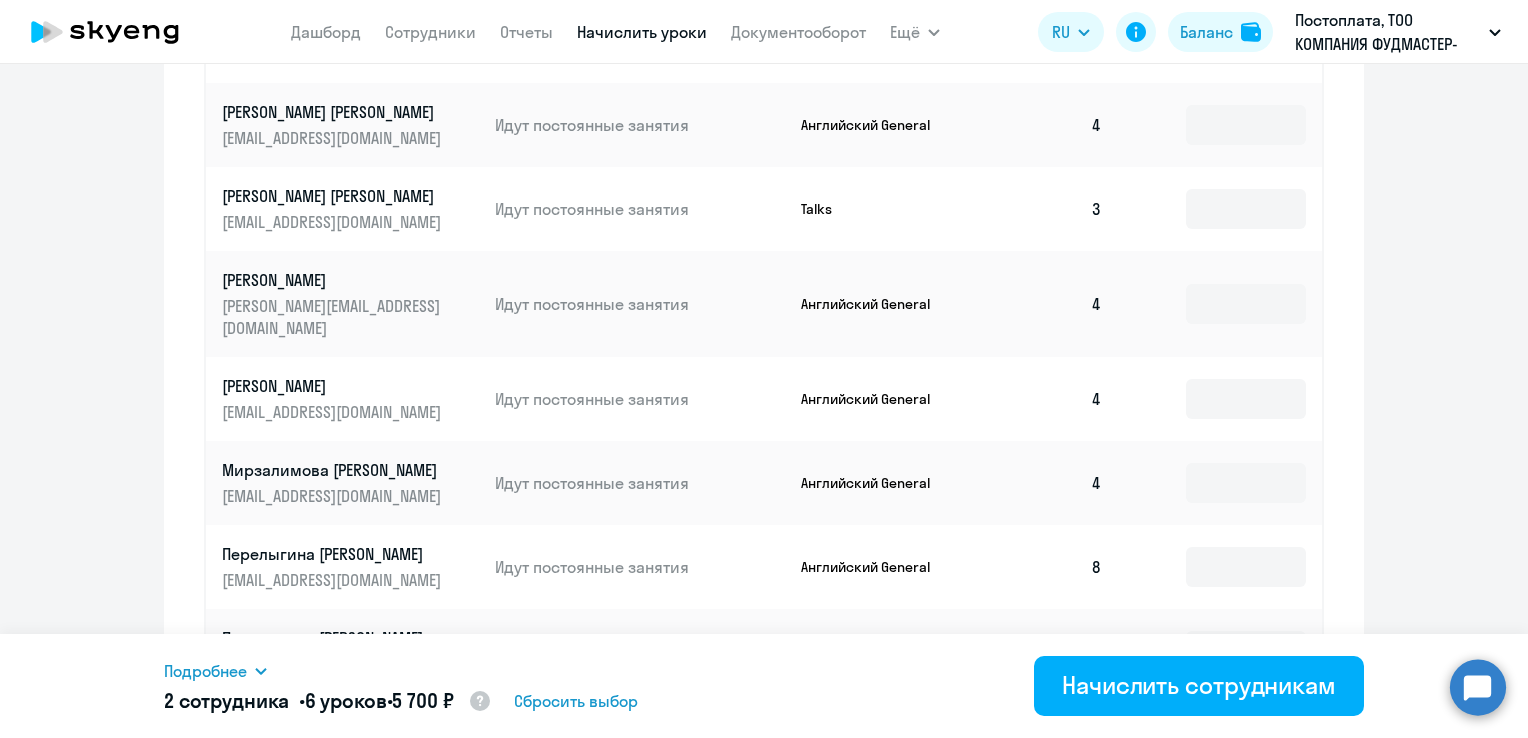 scroll, scrollTop: 1229, scrollLeft: 0, axis: vertical 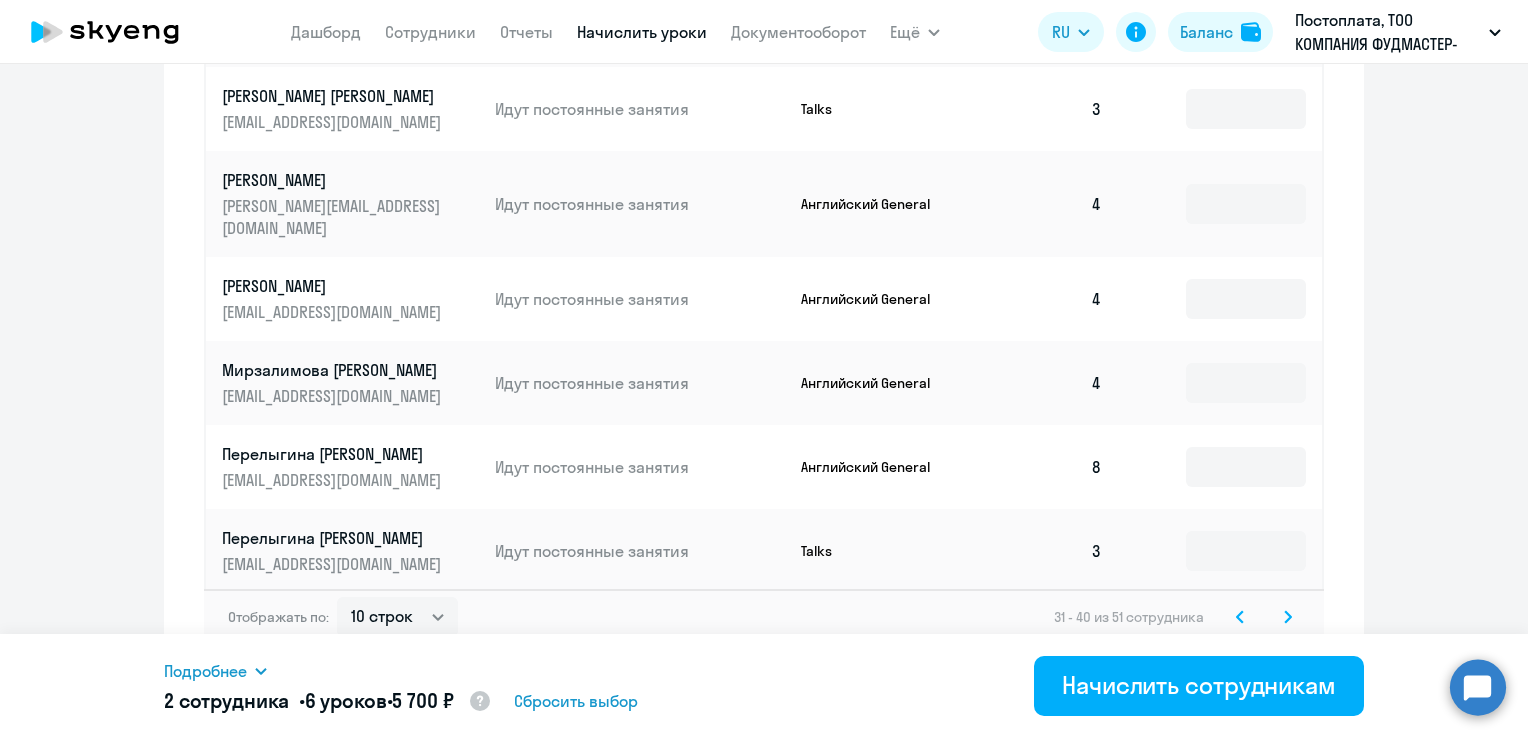 click 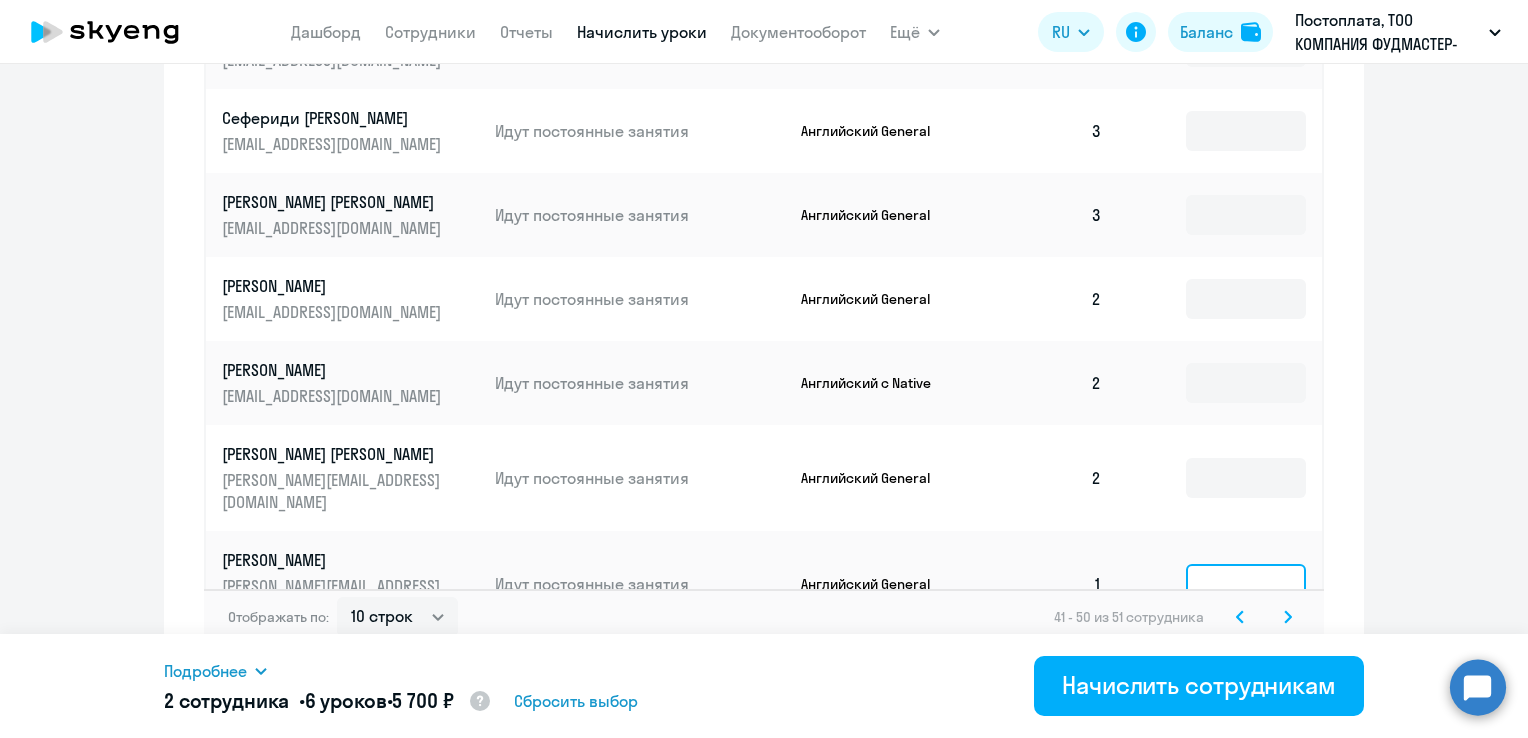 click 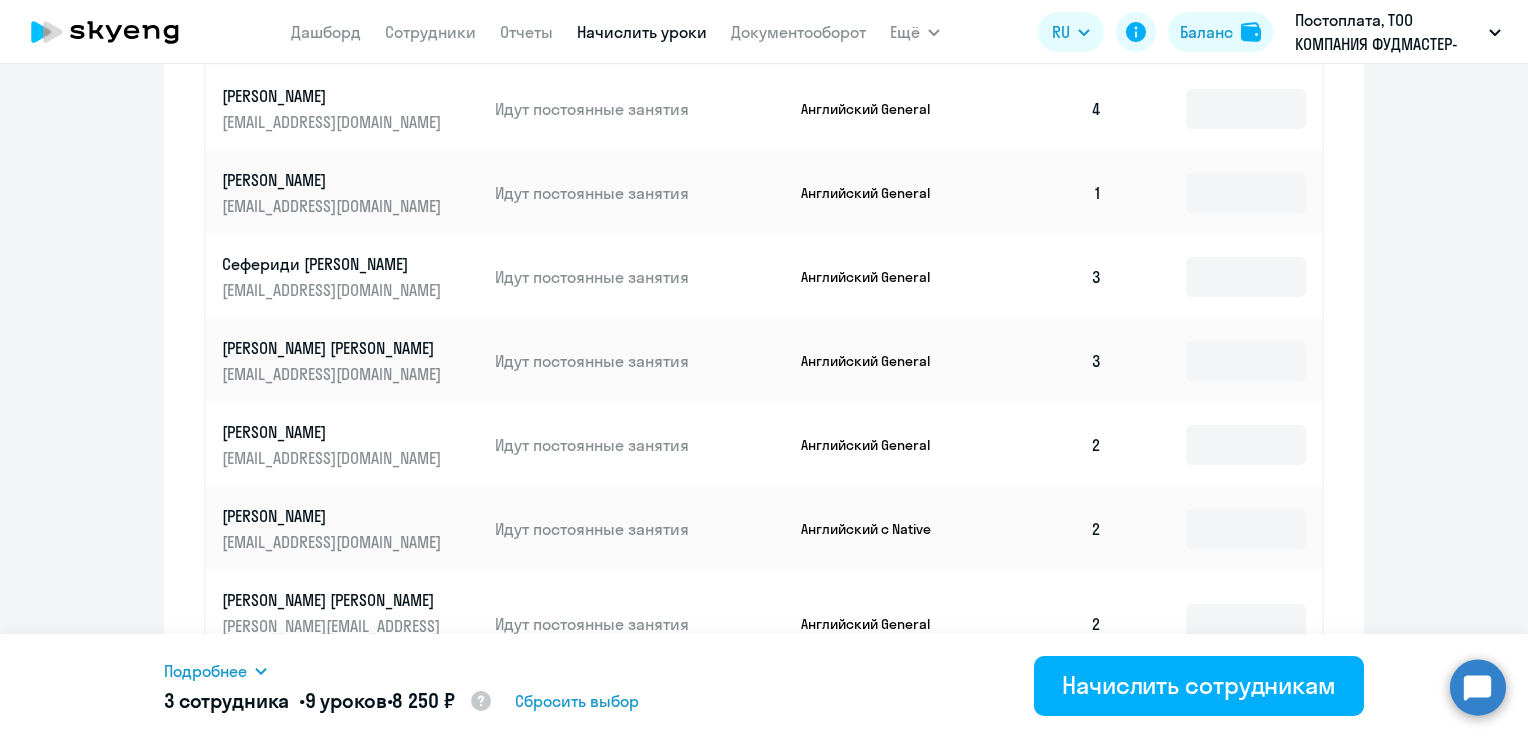 scroll, scrollTop: 929, scrollLeft: 0, axis: vertical 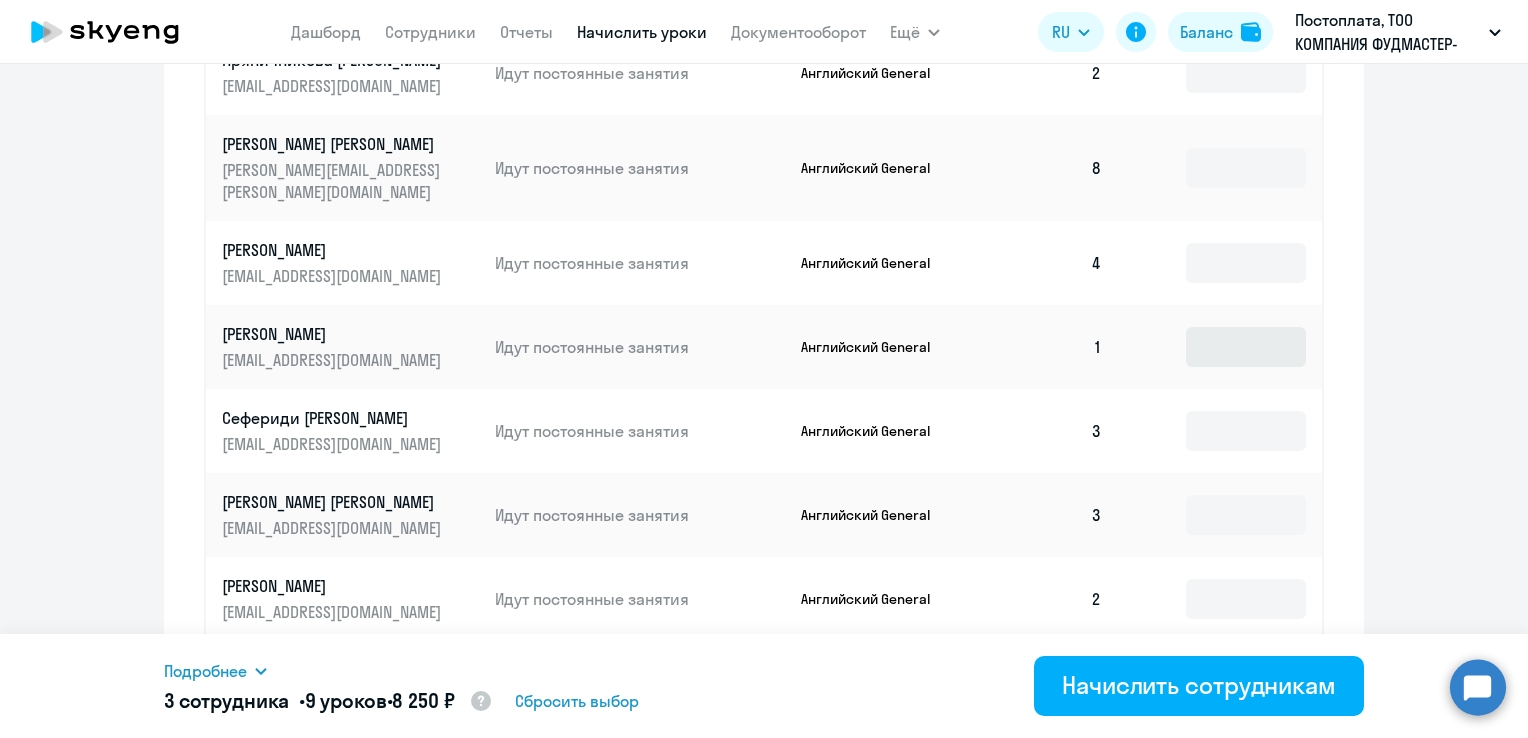 type on "3" 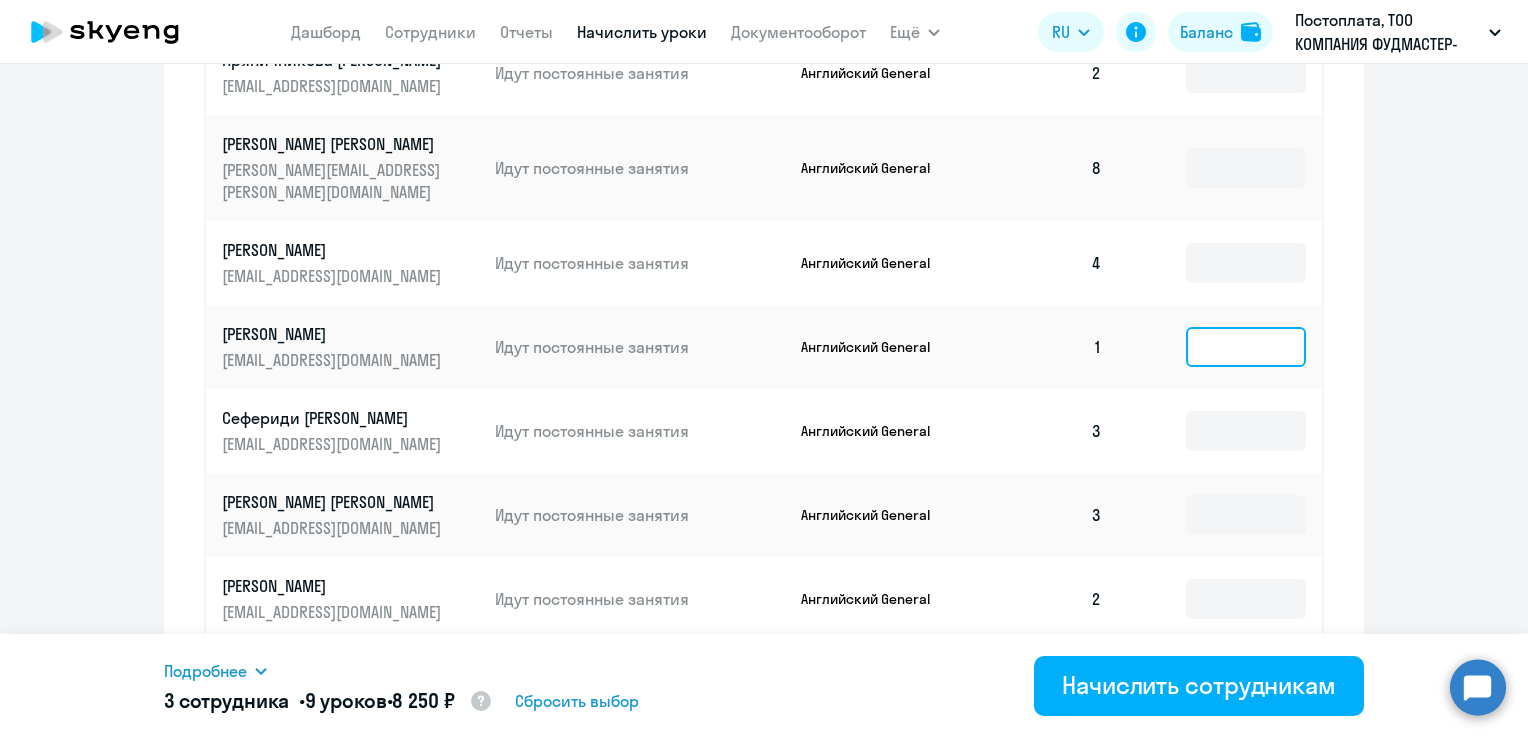 click 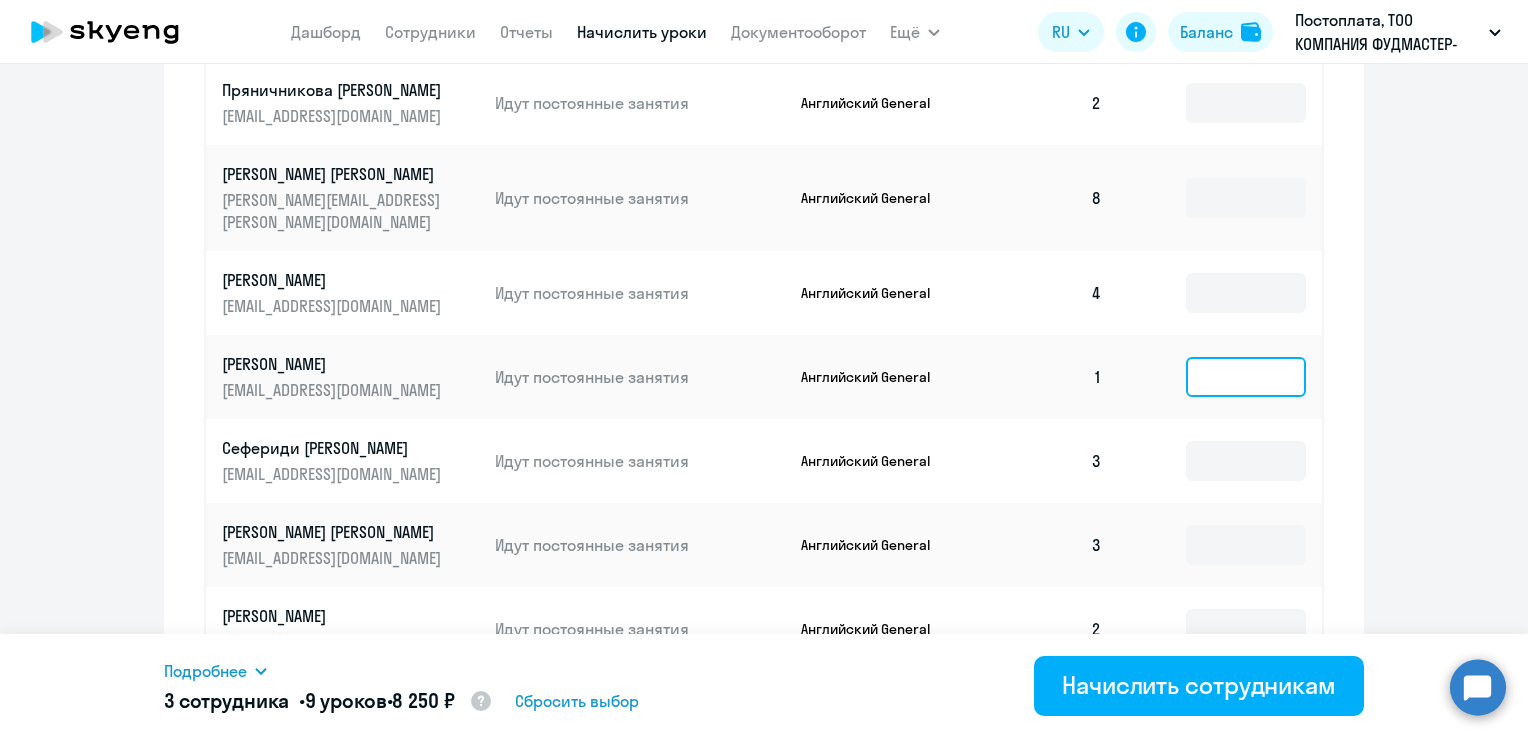 scroll, scrollTop: 1229, scrollLeft: 0, axis: vertical 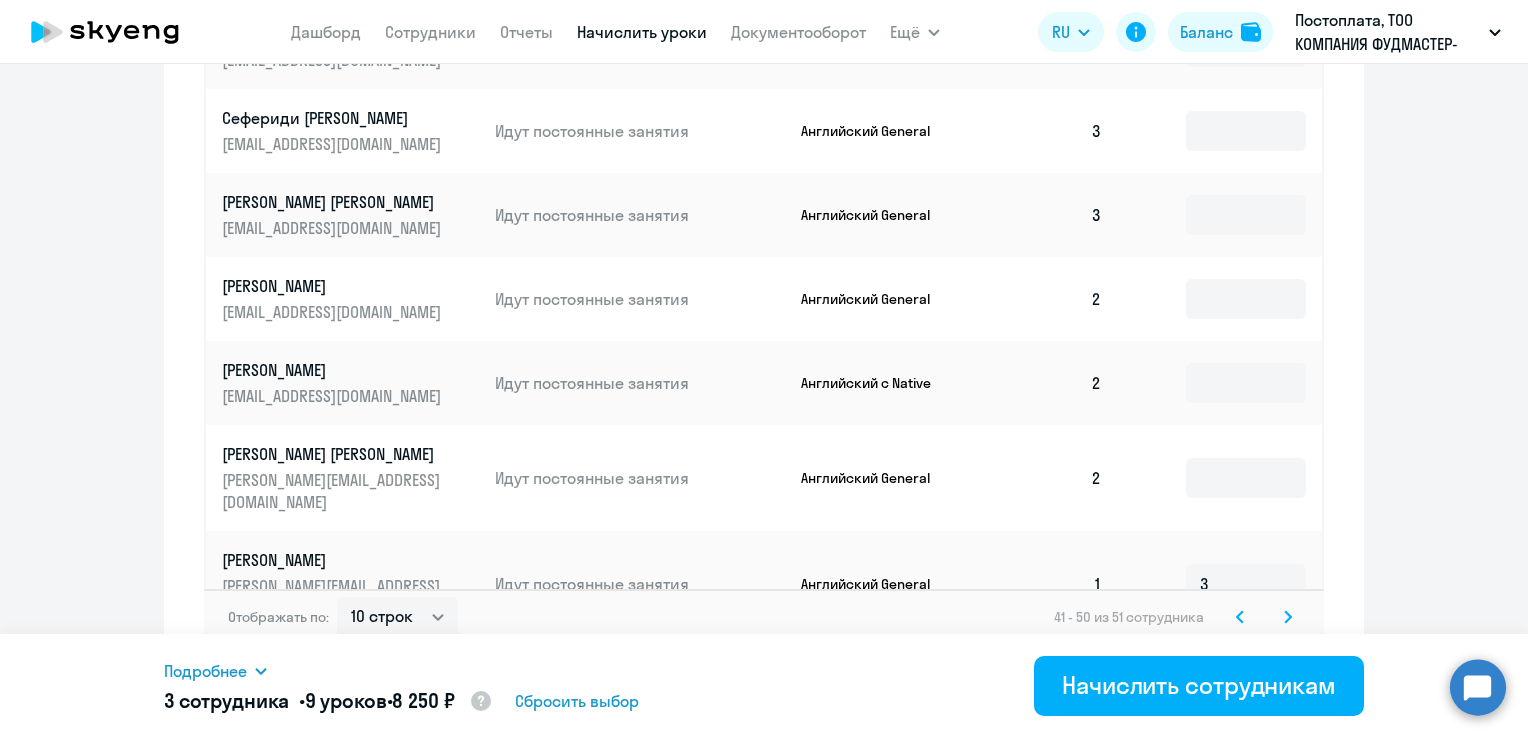 click 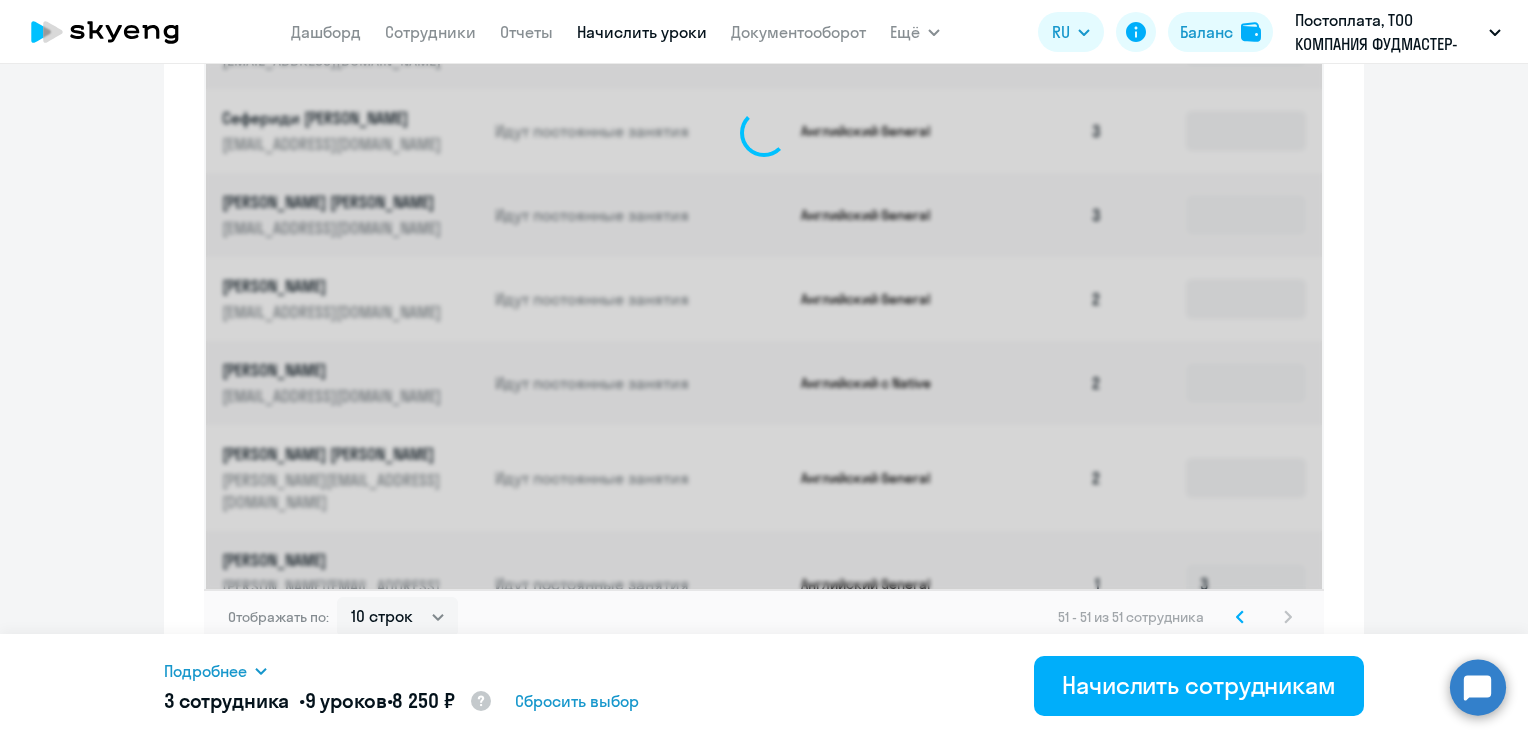 scroll, scrollTop: 636, scrollLeft: 0, axis: vertical 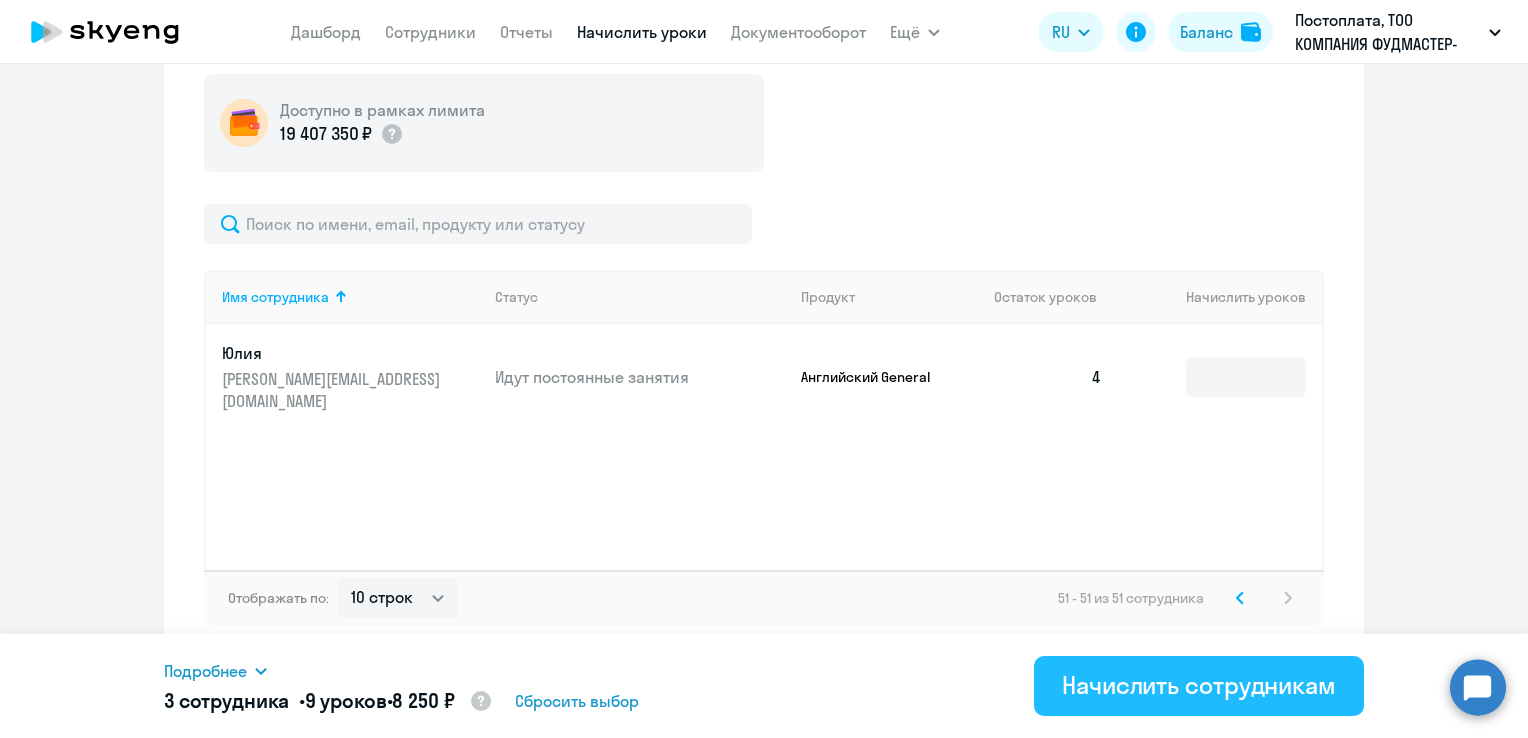 click on "Начислить сотрудникам" at bounding box center [1199, 685] 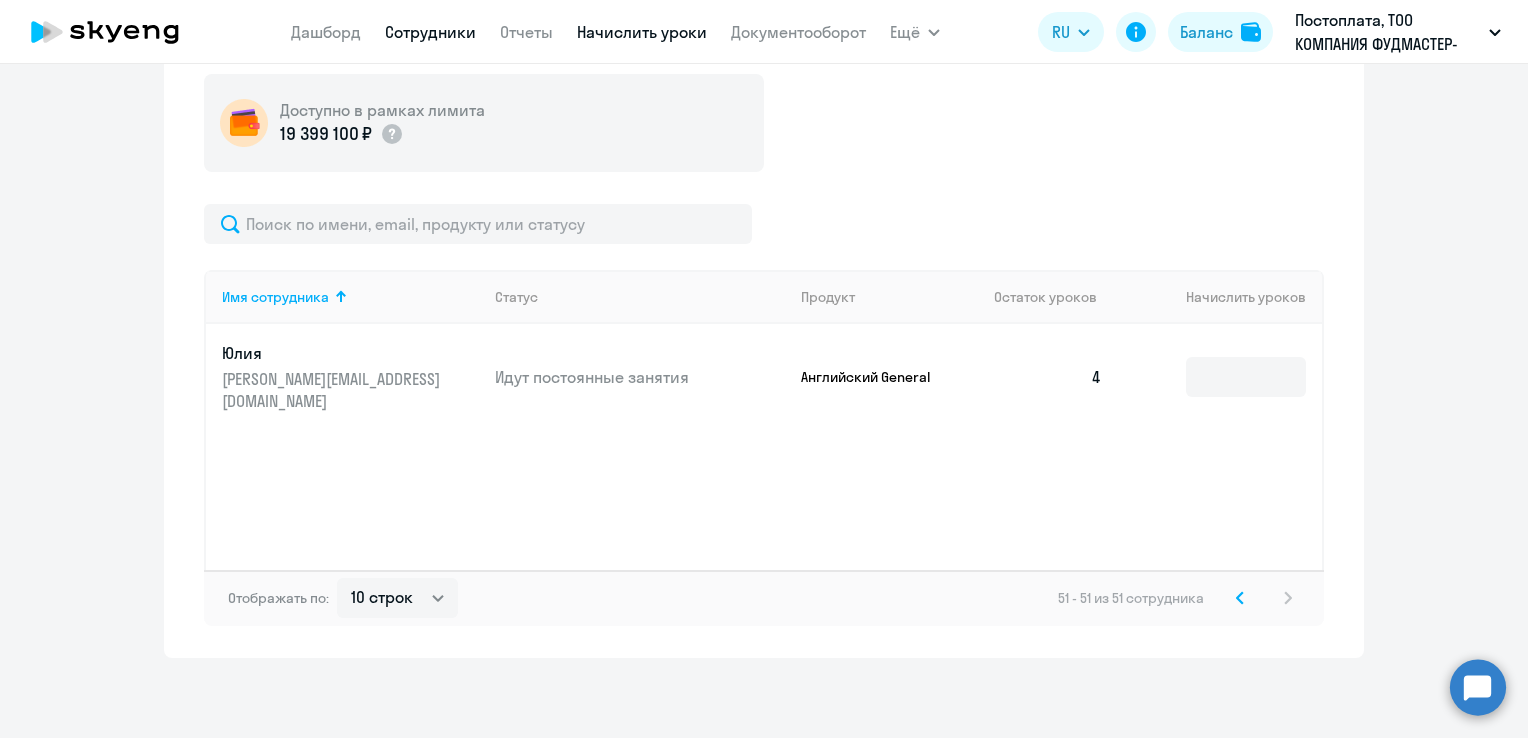 click on "Сотрудники" at bounding box center [430, 32] 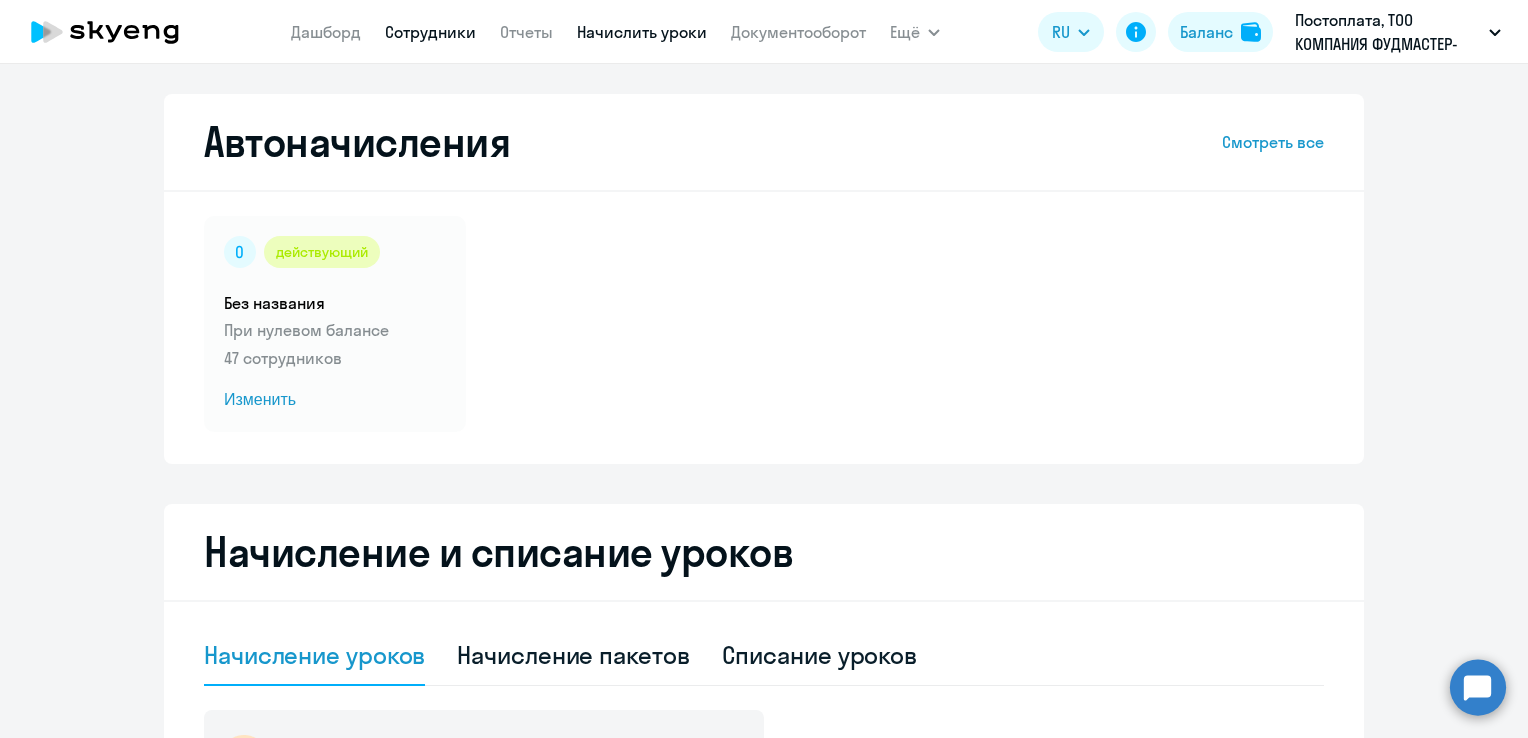 select on "30" 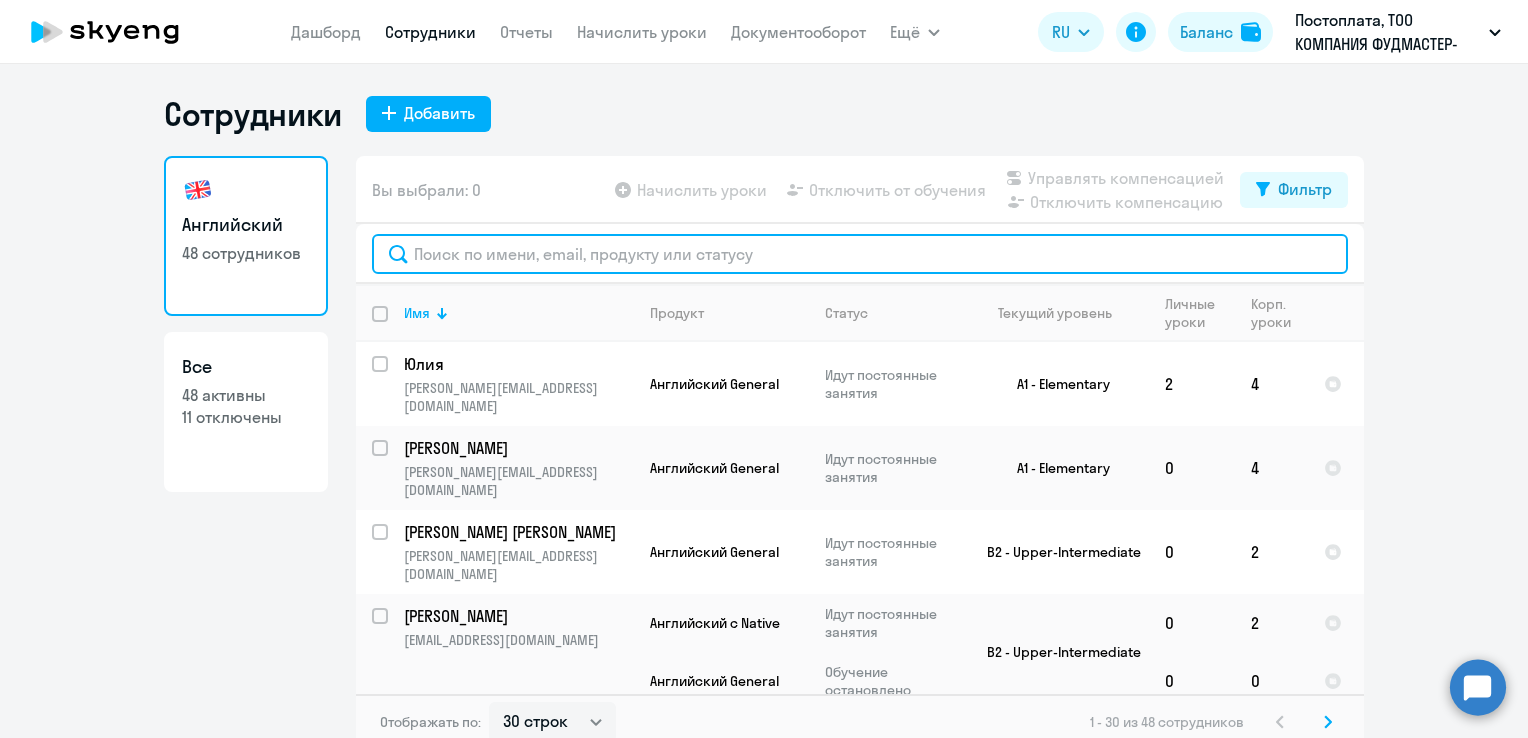 click 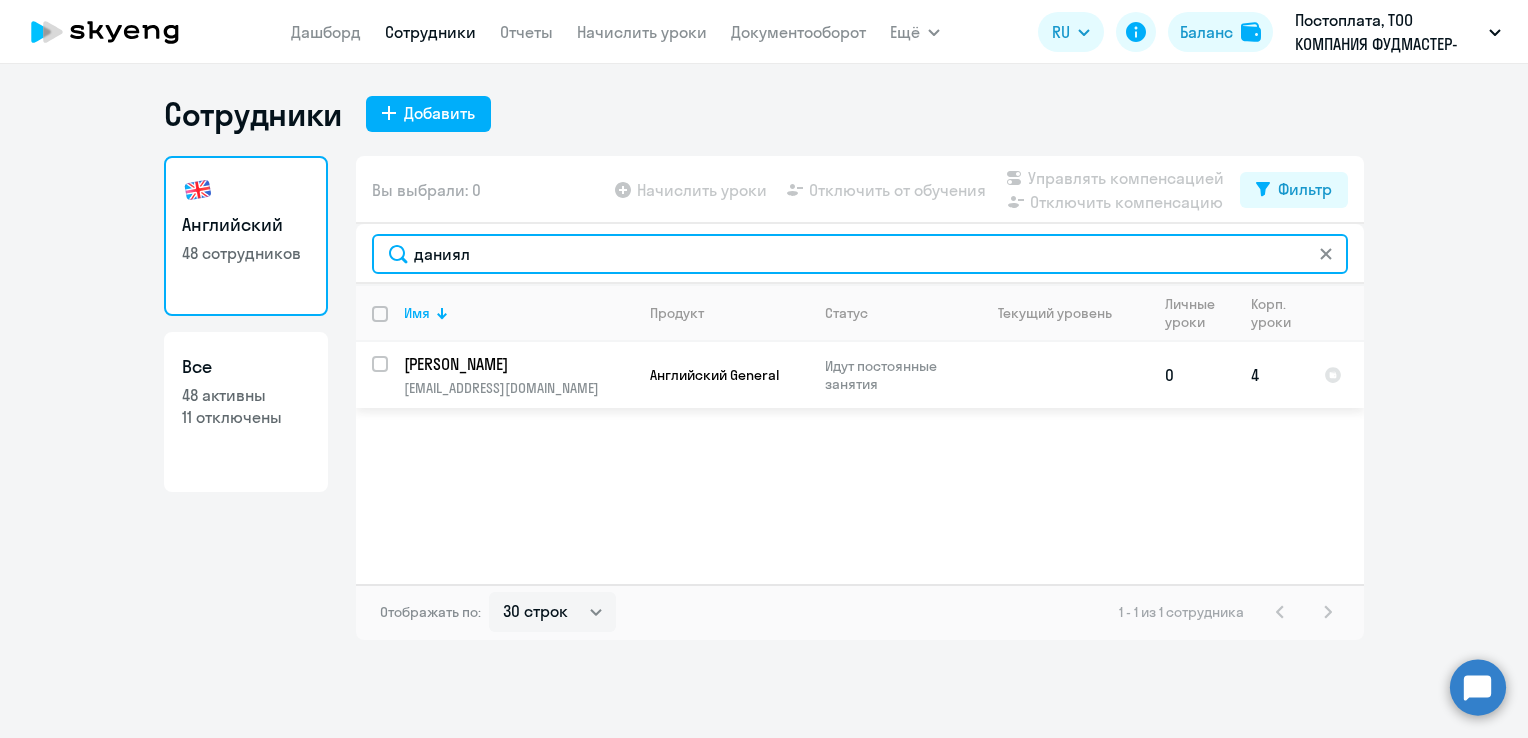 type on "даниял" 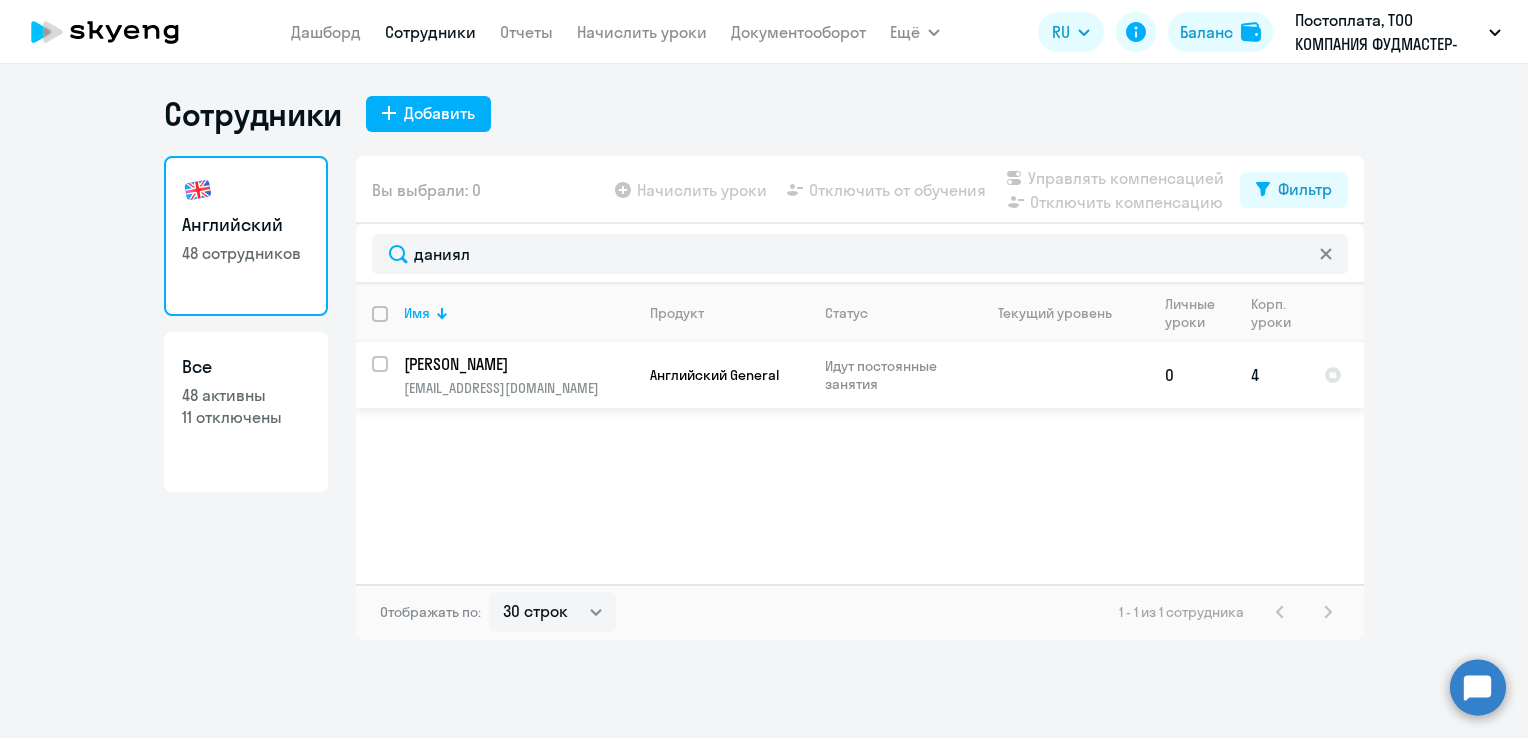 click 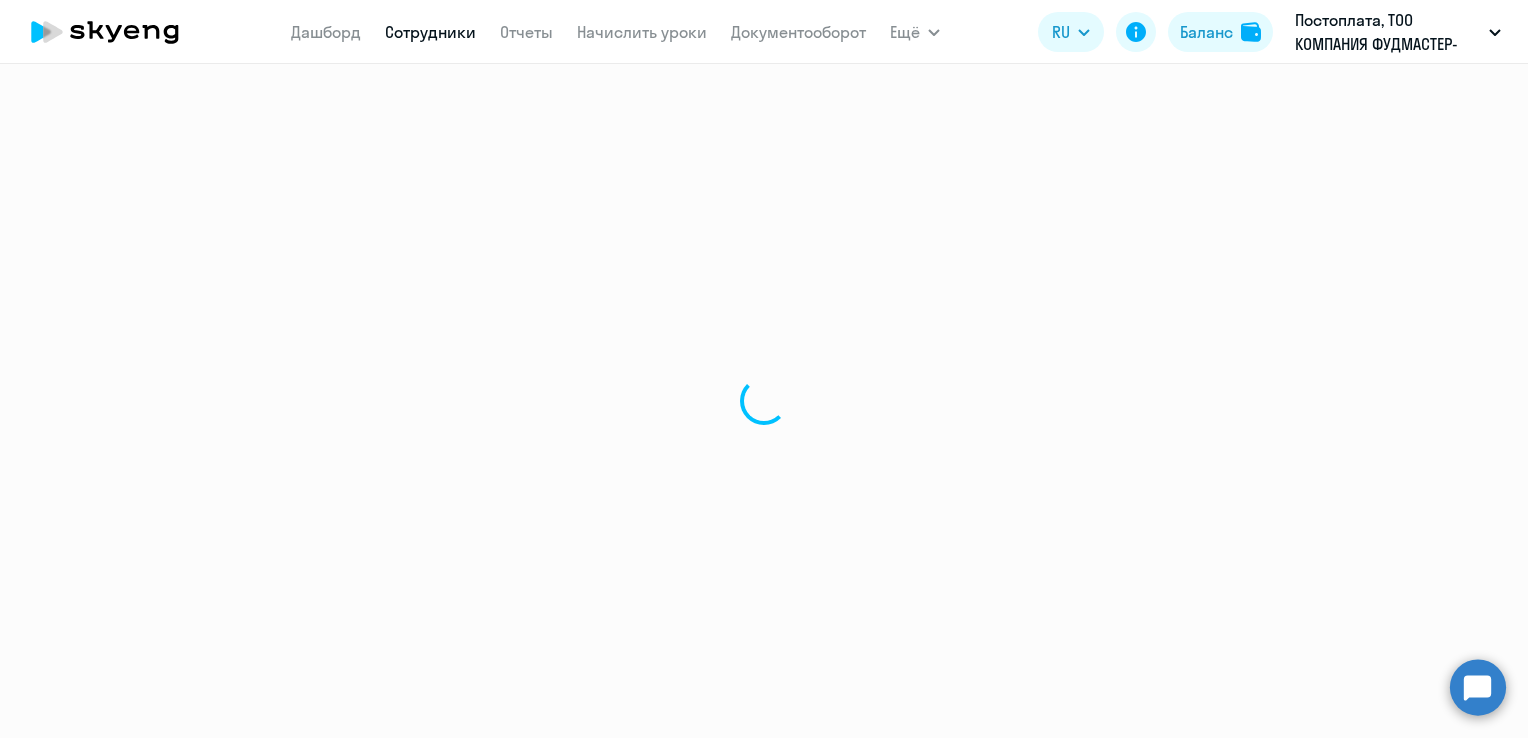 select on "english" 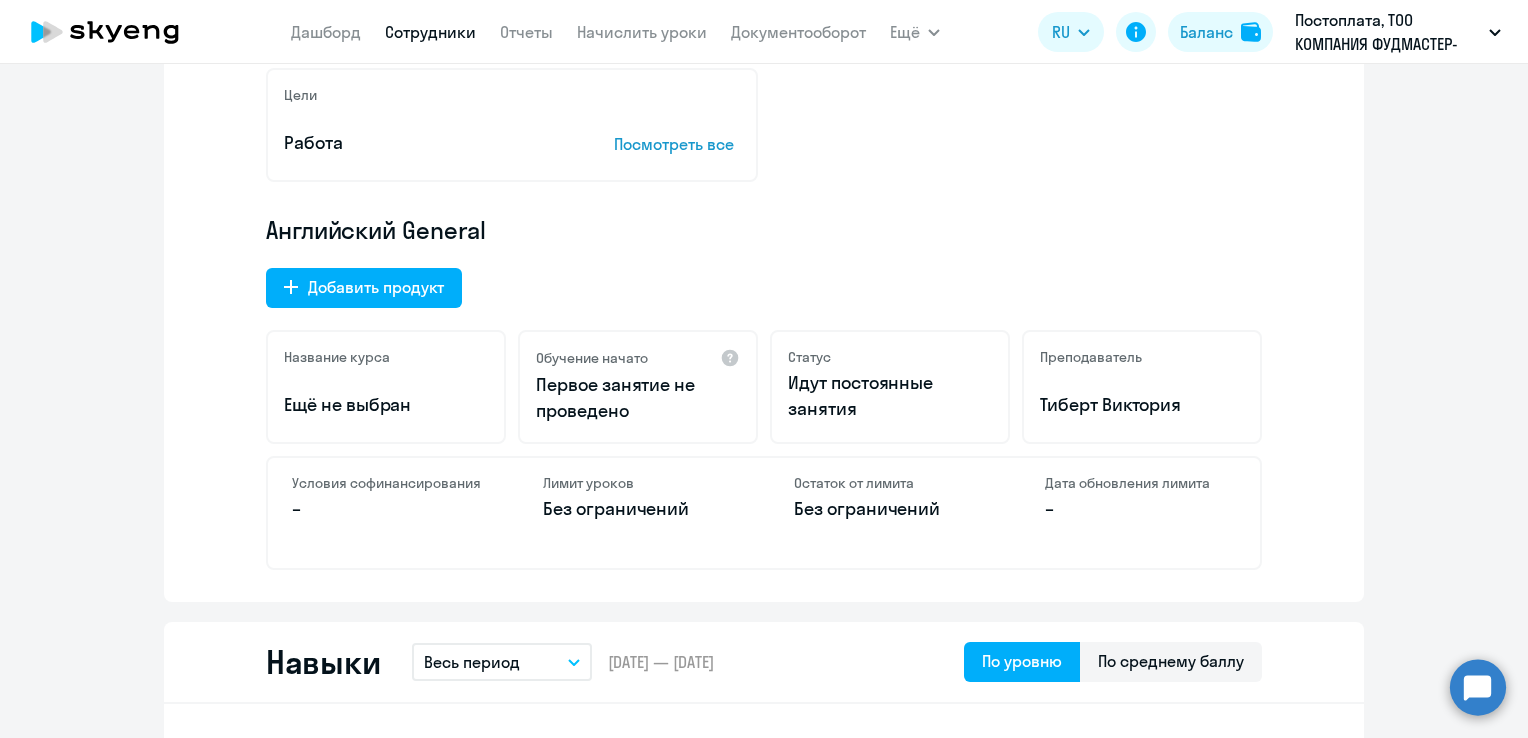 scroll, scrollTop: 511, scrollLeft: 0, axis: vertical 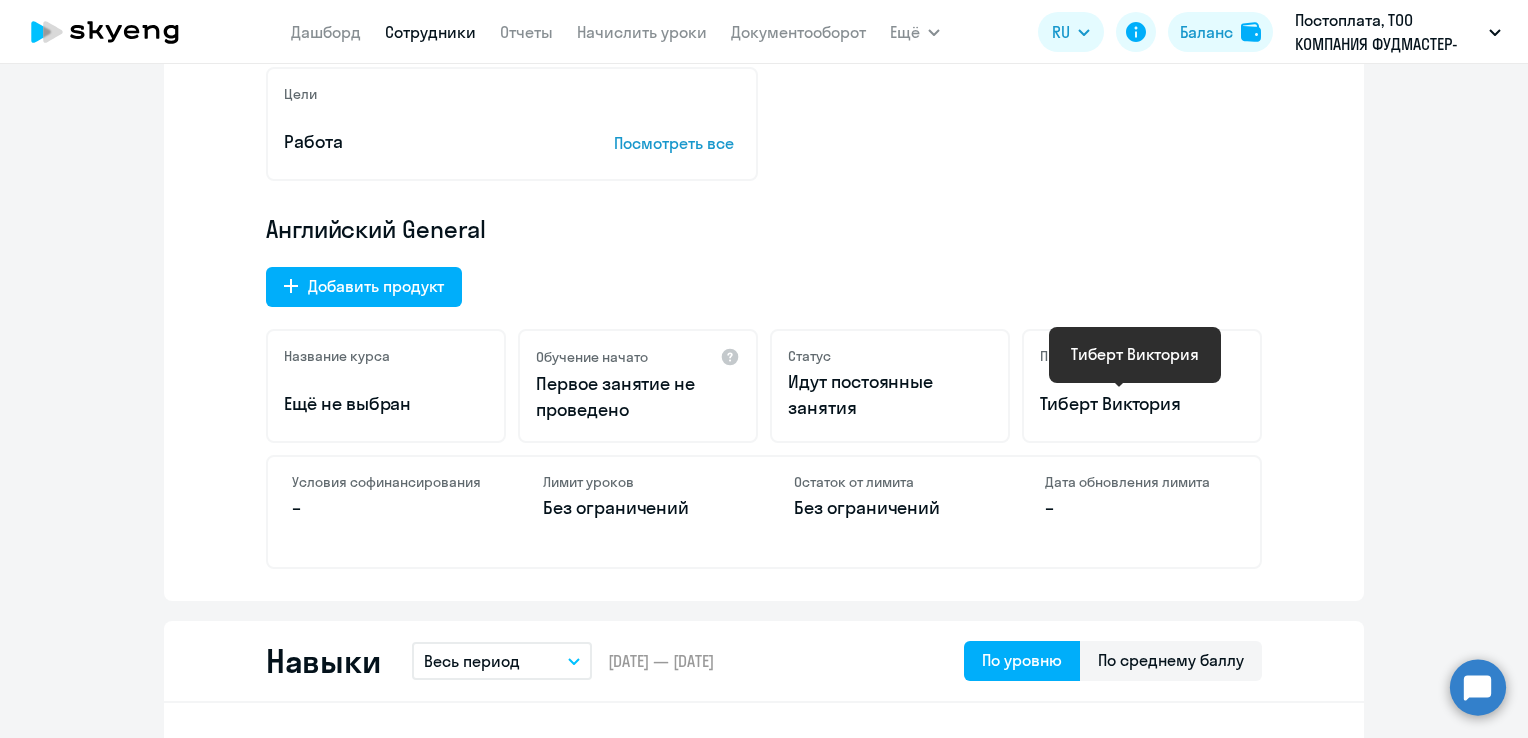click on "Тиберт Виктория" 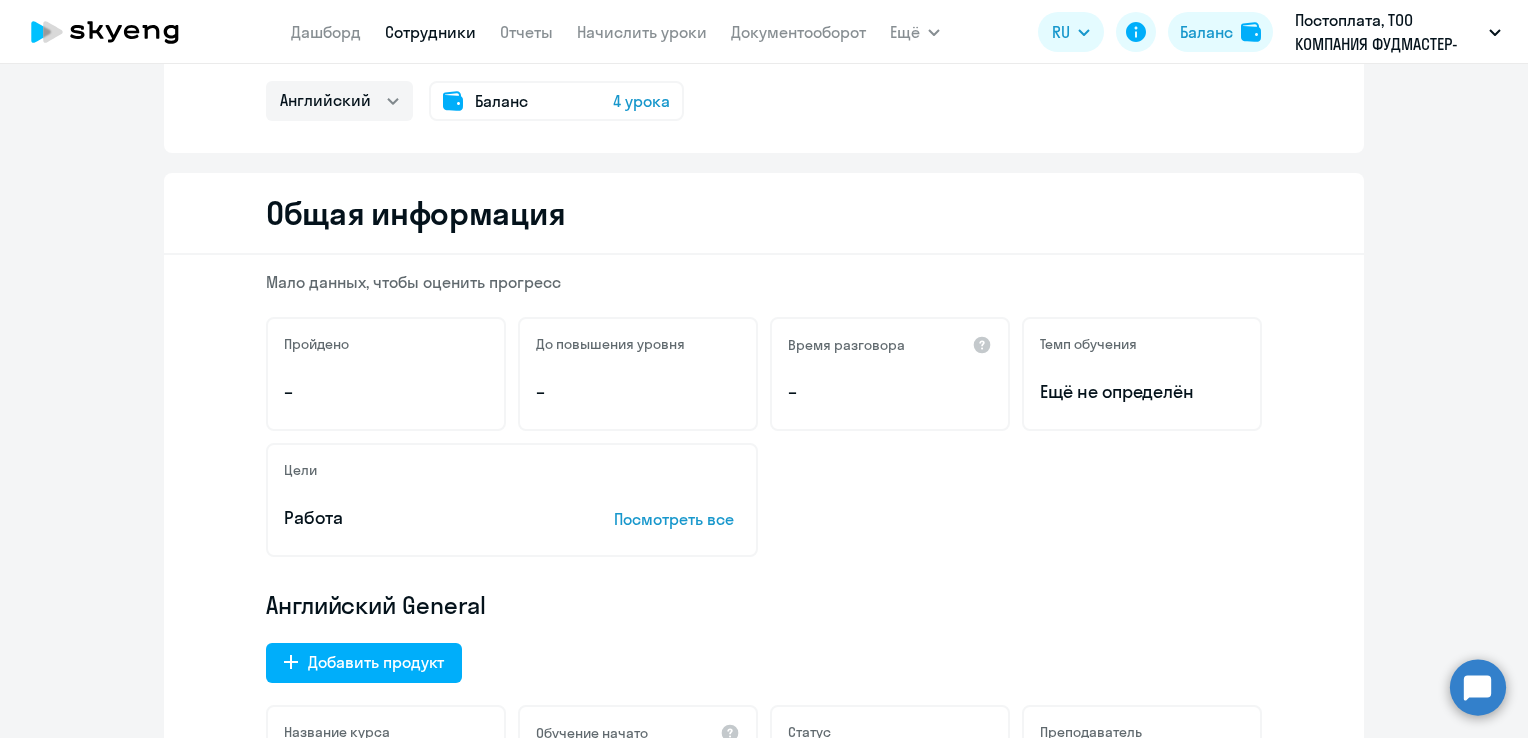 scroll, scrollTop: 111, scrollLeft: 0, axis: vertical 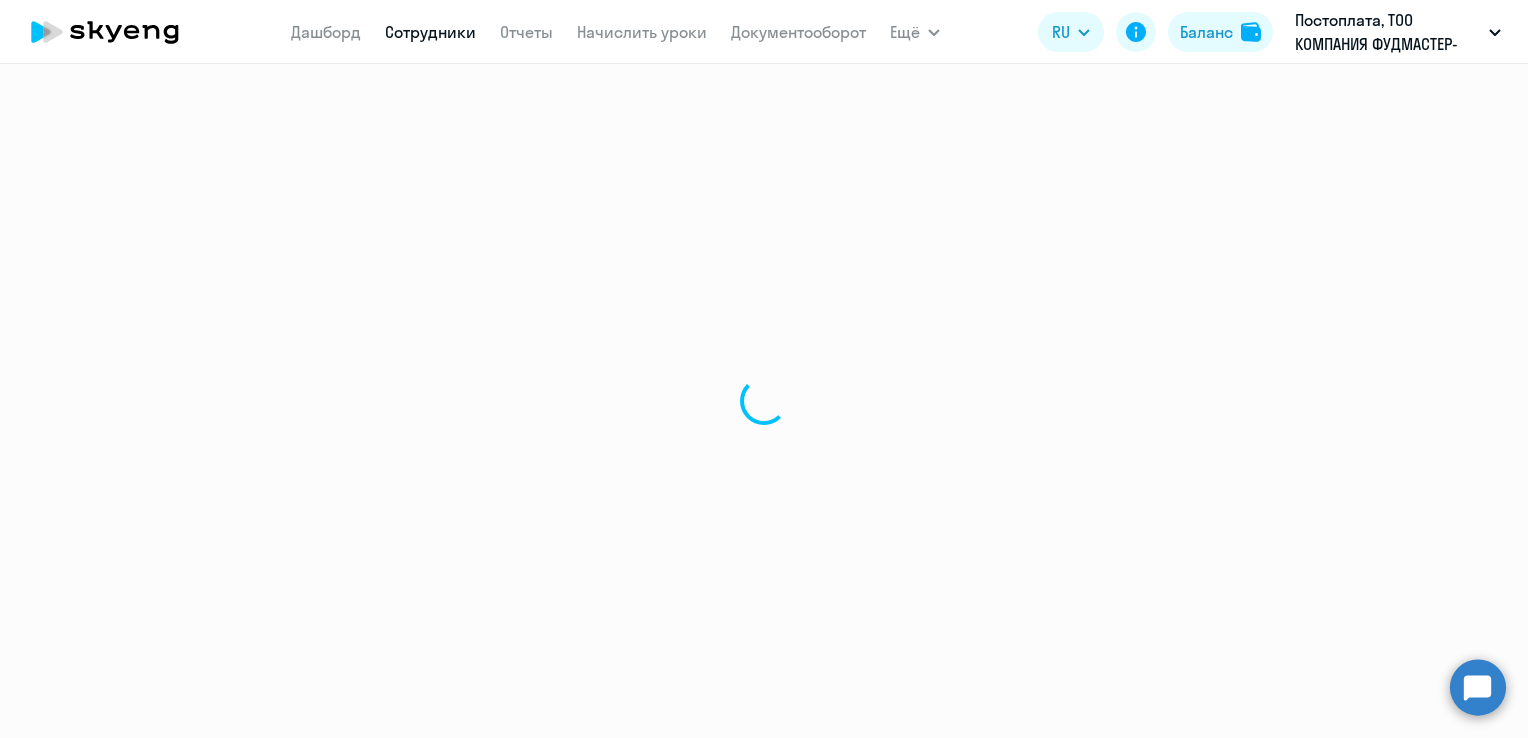 select on "30" 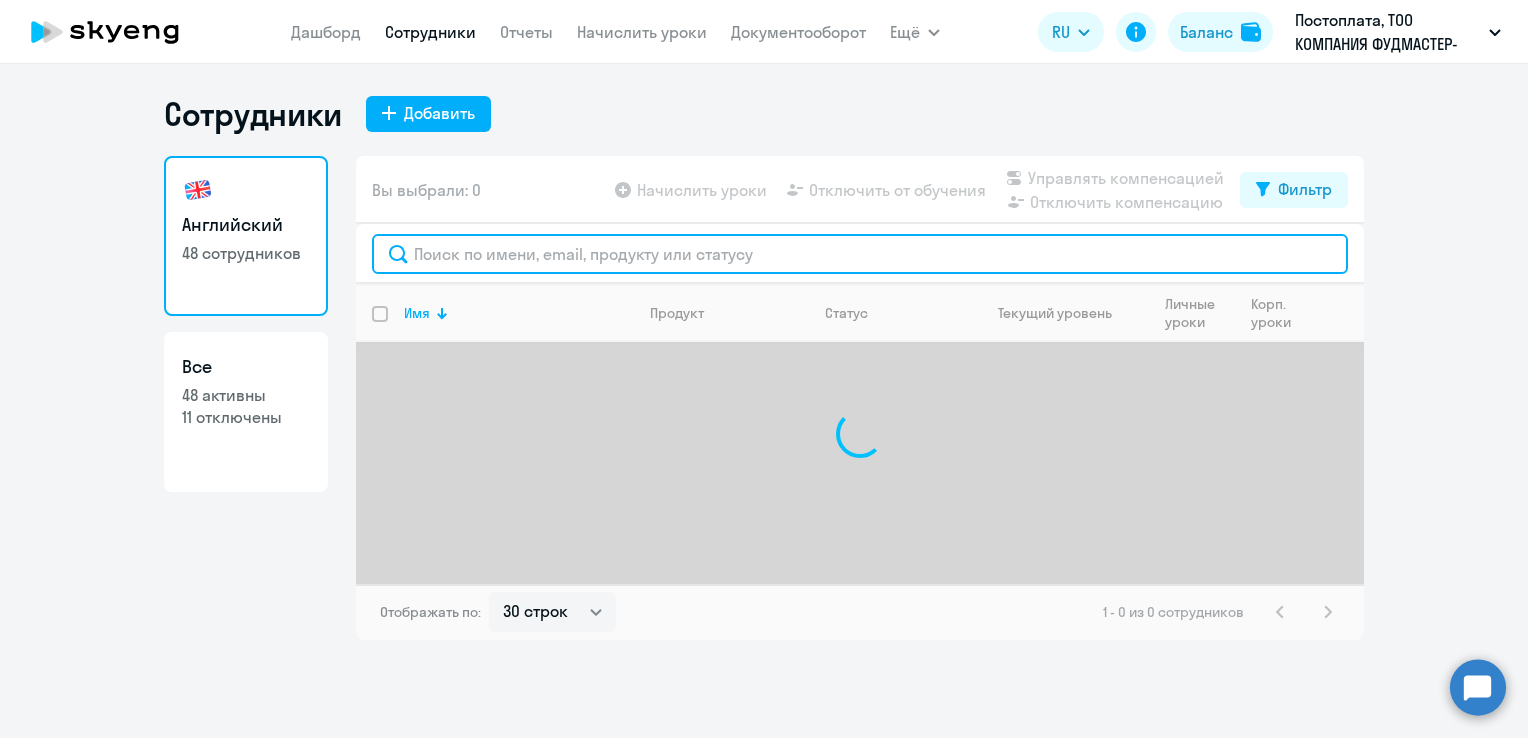 click 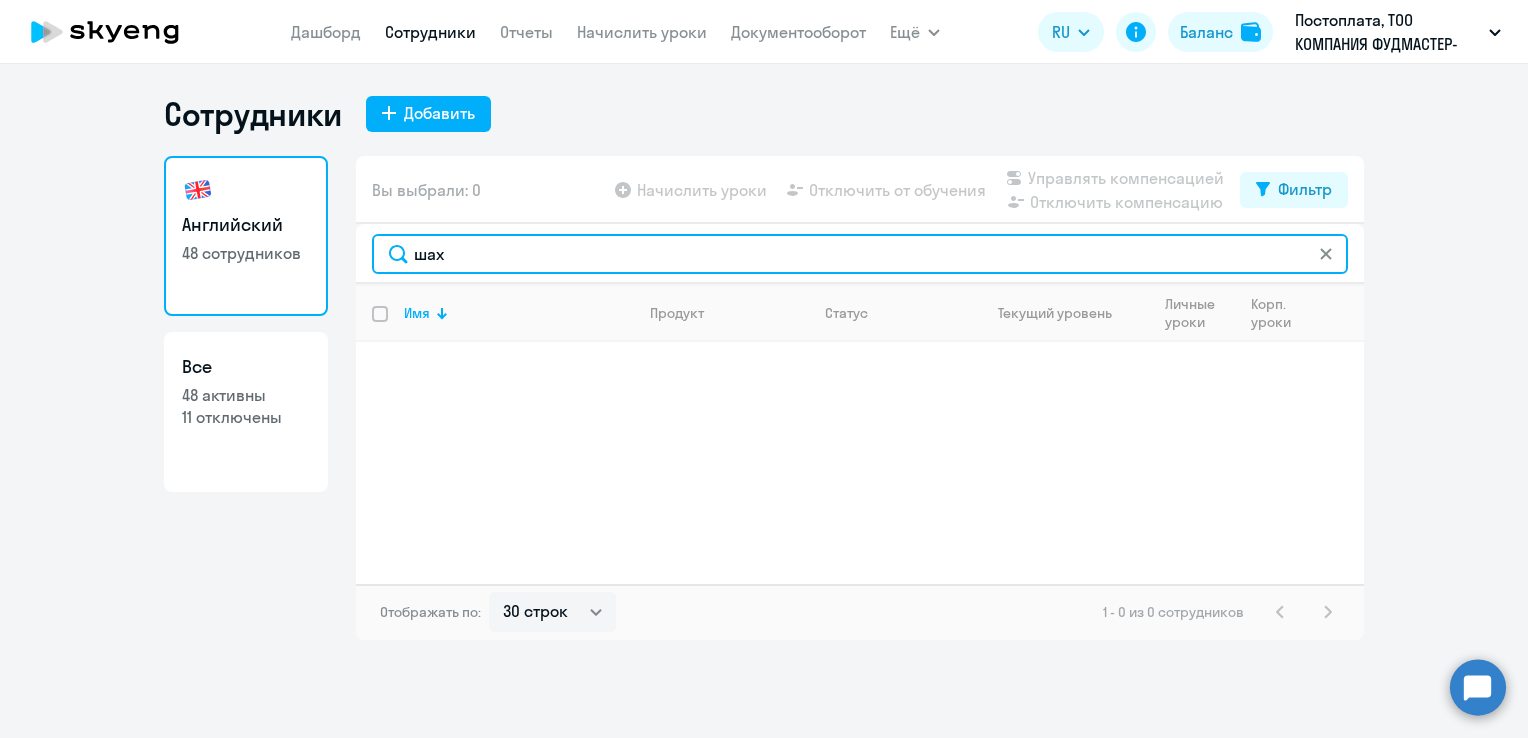 click on "шах" 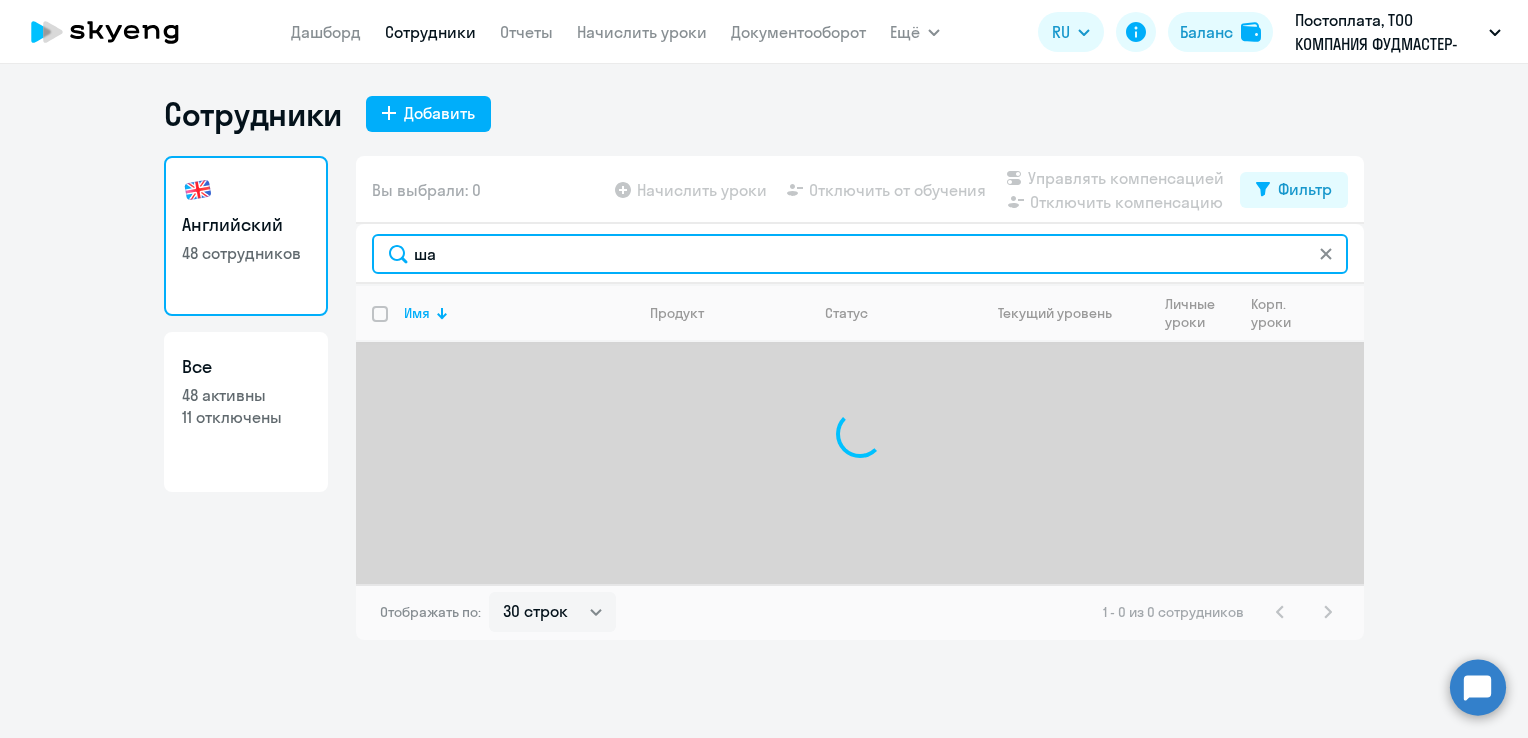 type on "ш" 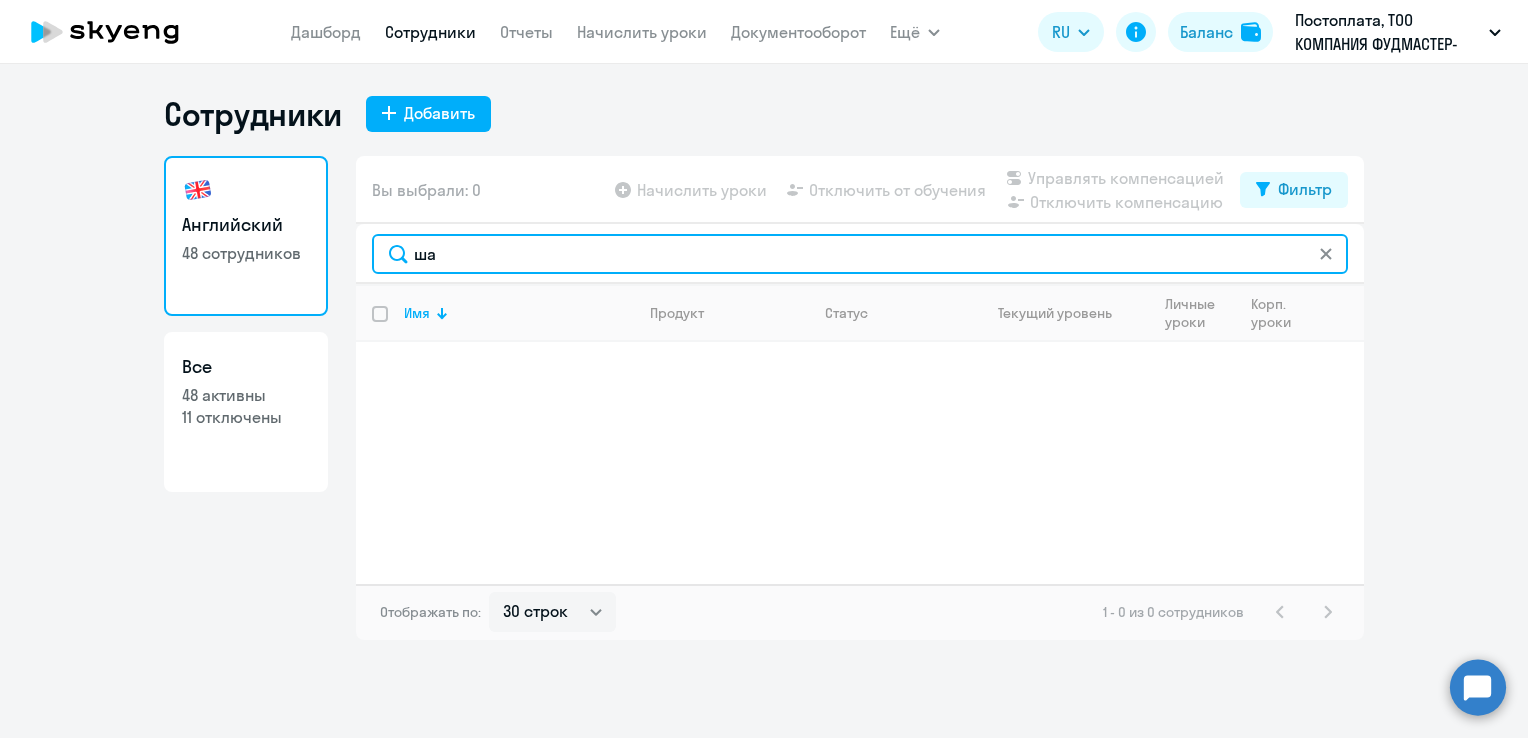 type on "ш" 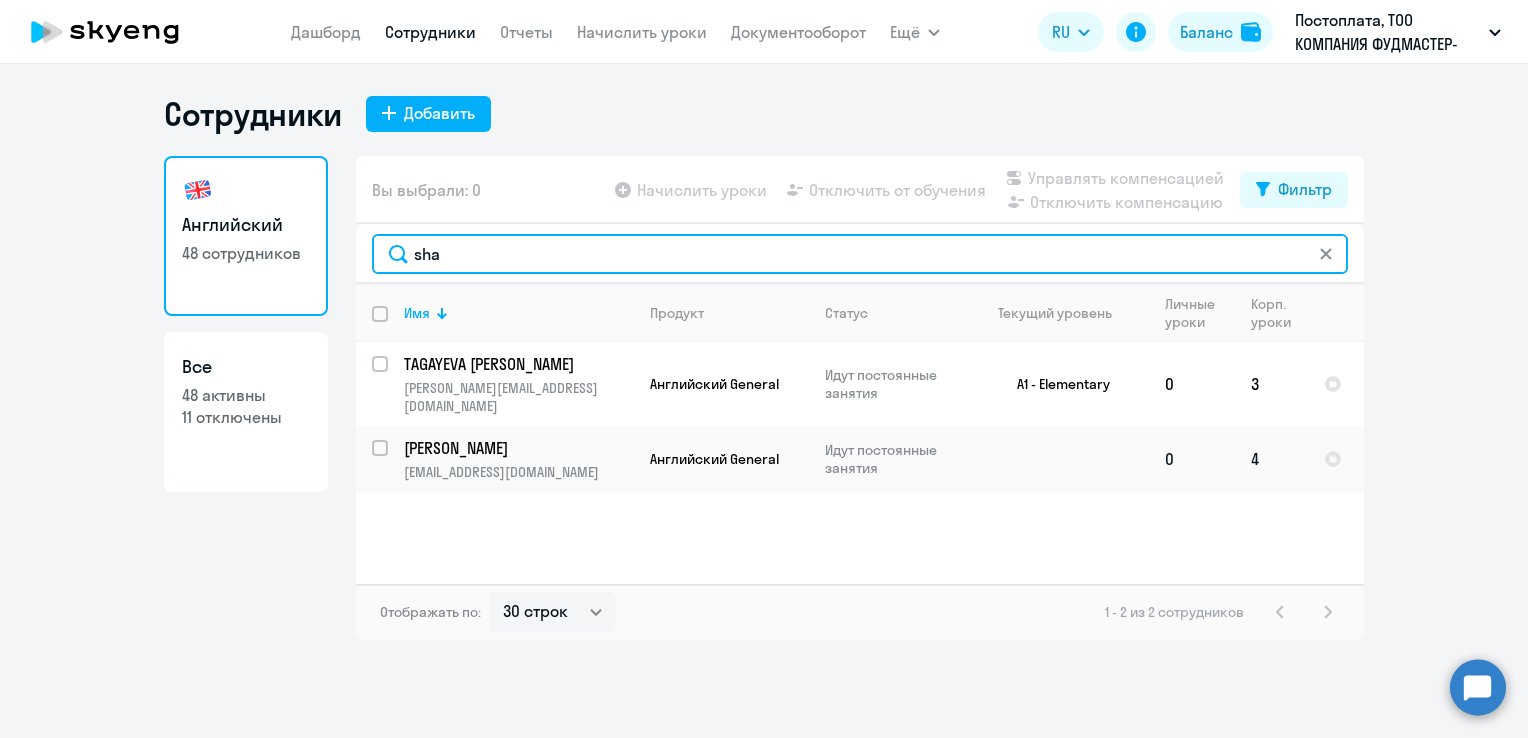 type on "sha" 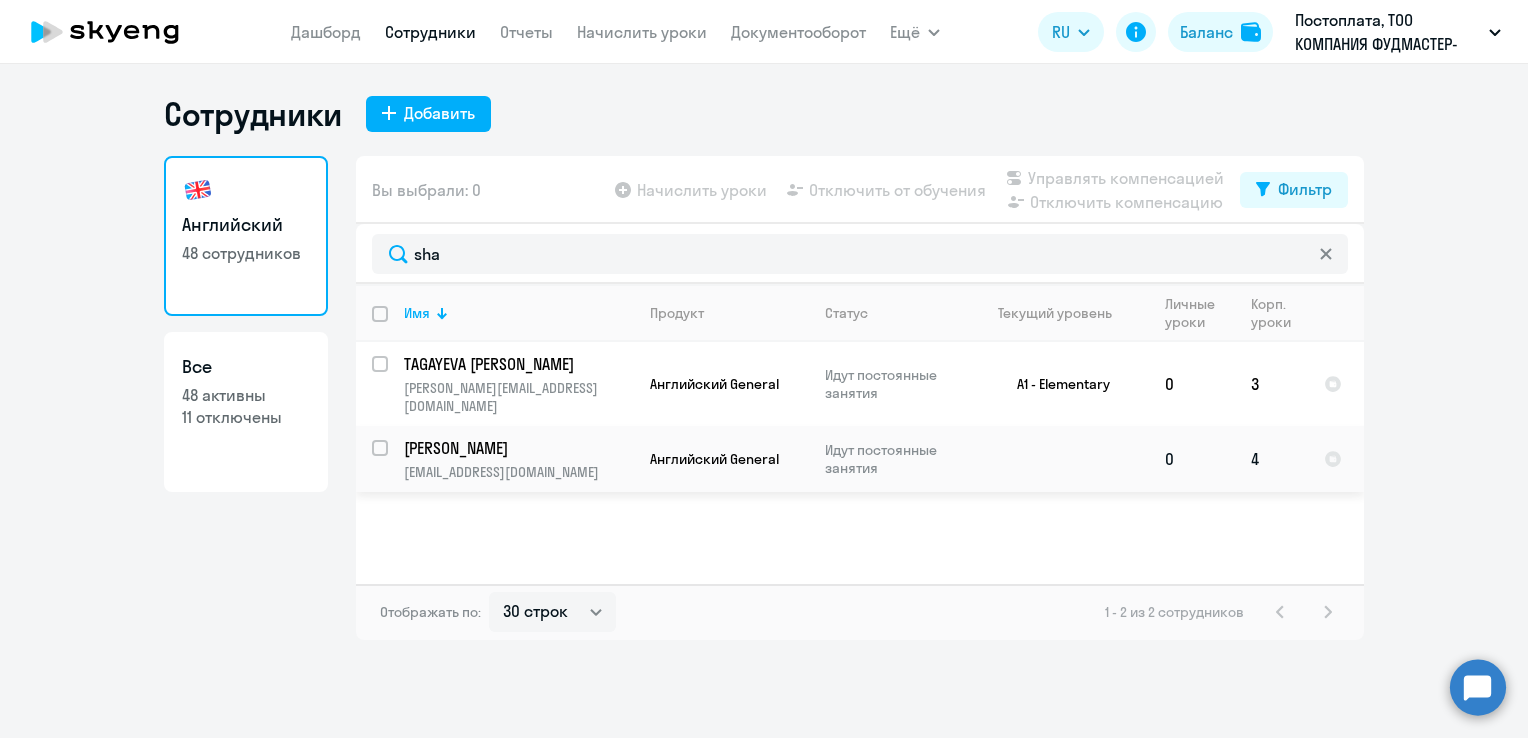 click on "[PERSON_NAME] [EMAIL_ADDRESS][DOMAIN_NAME]" 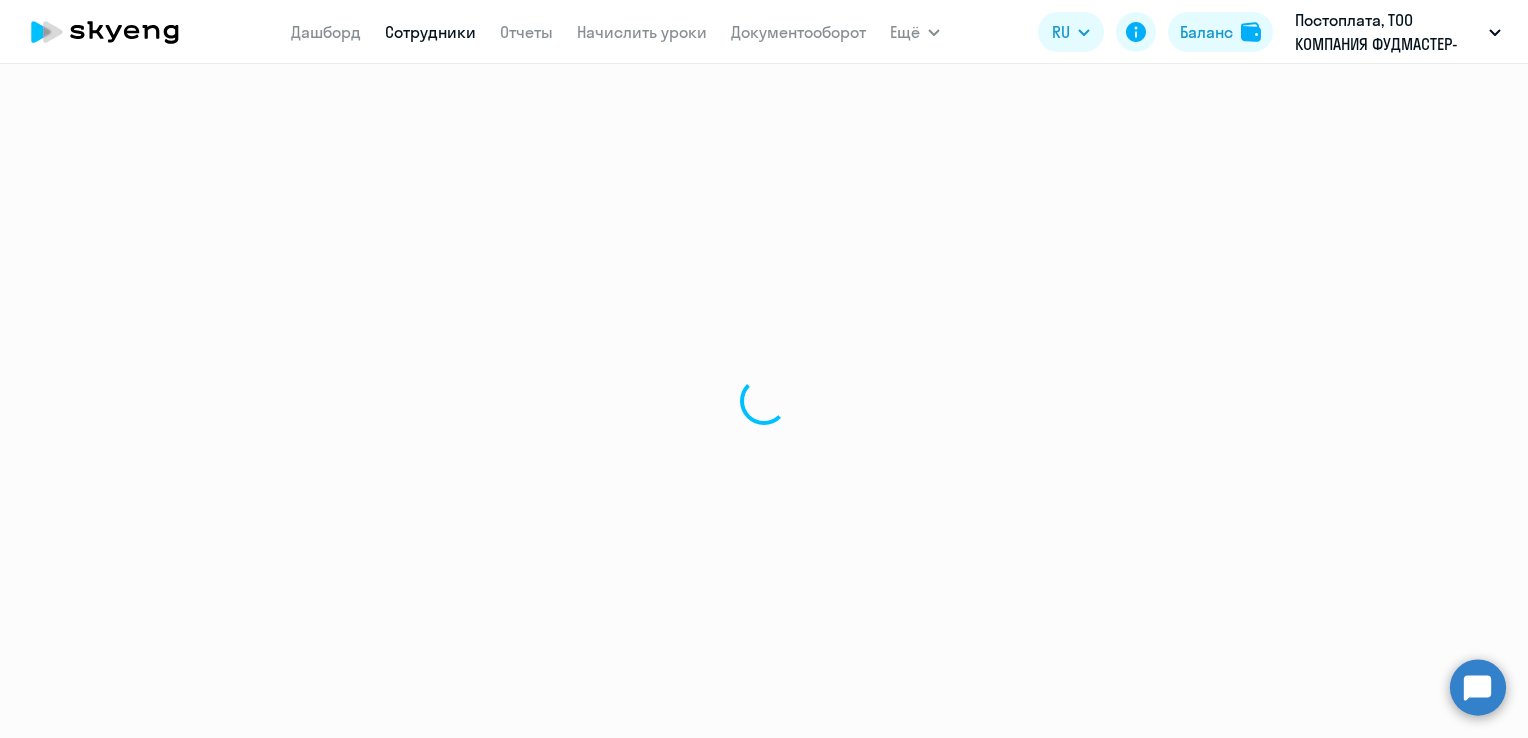 select on "english" 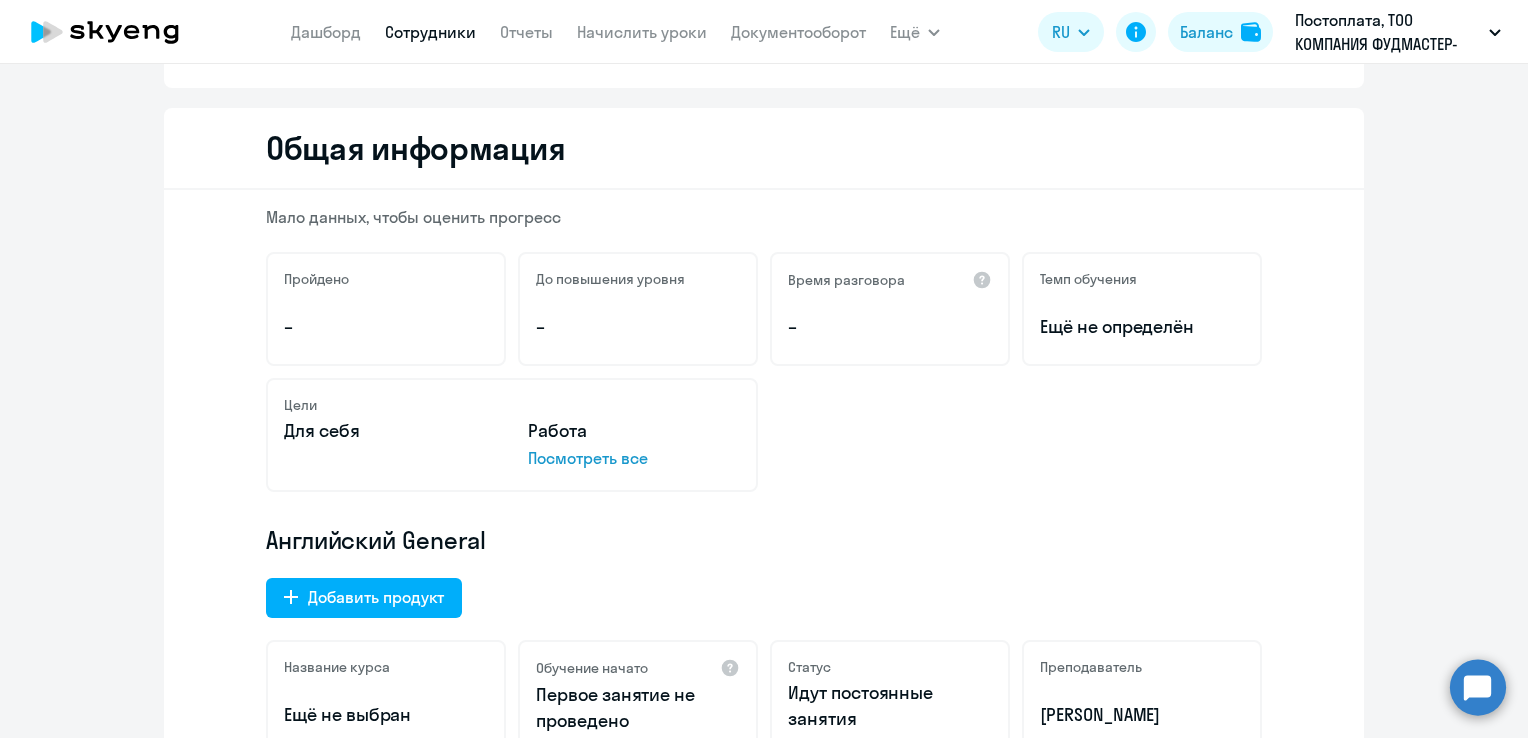 scroll, scrollTop: 0, scrollLeft: 0, axis: both 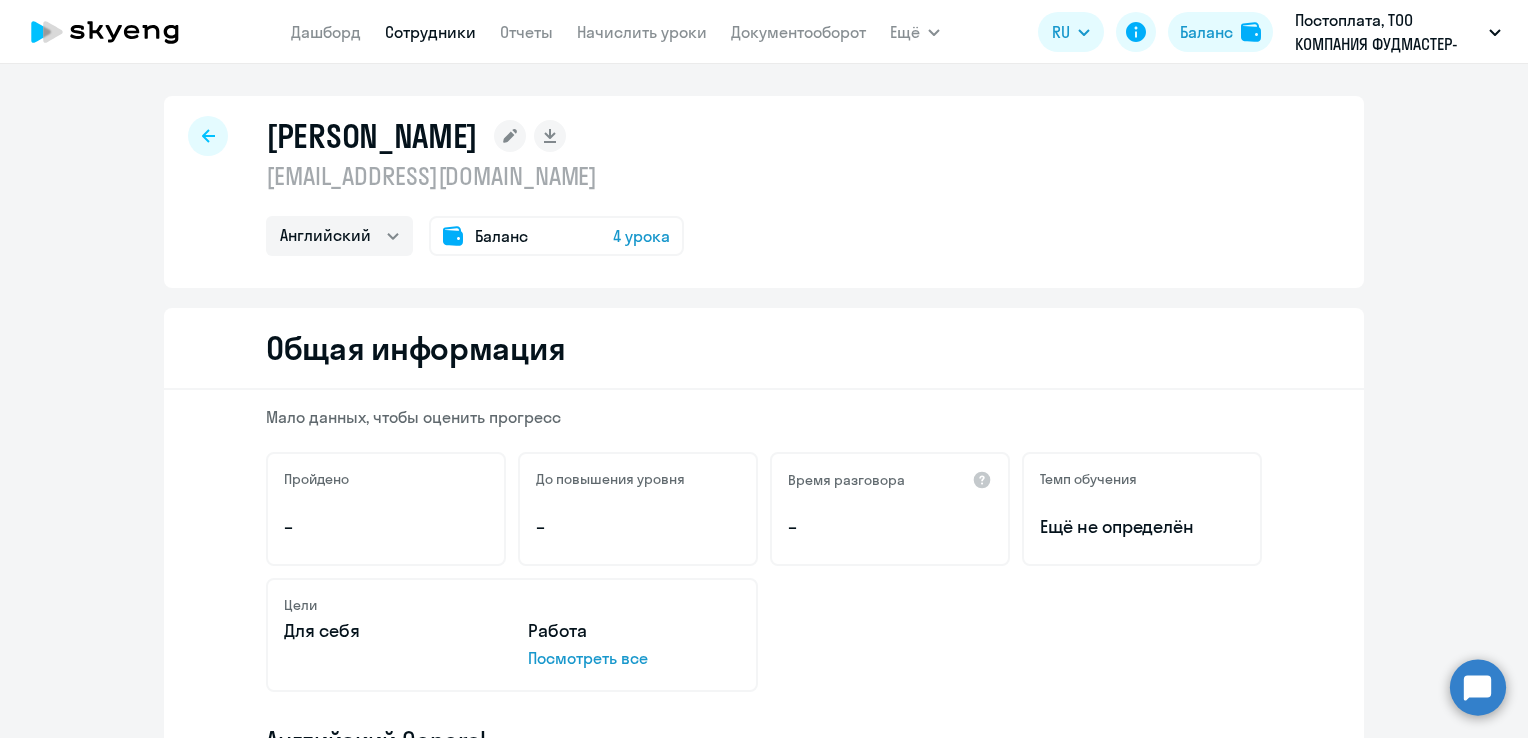 select on "30" 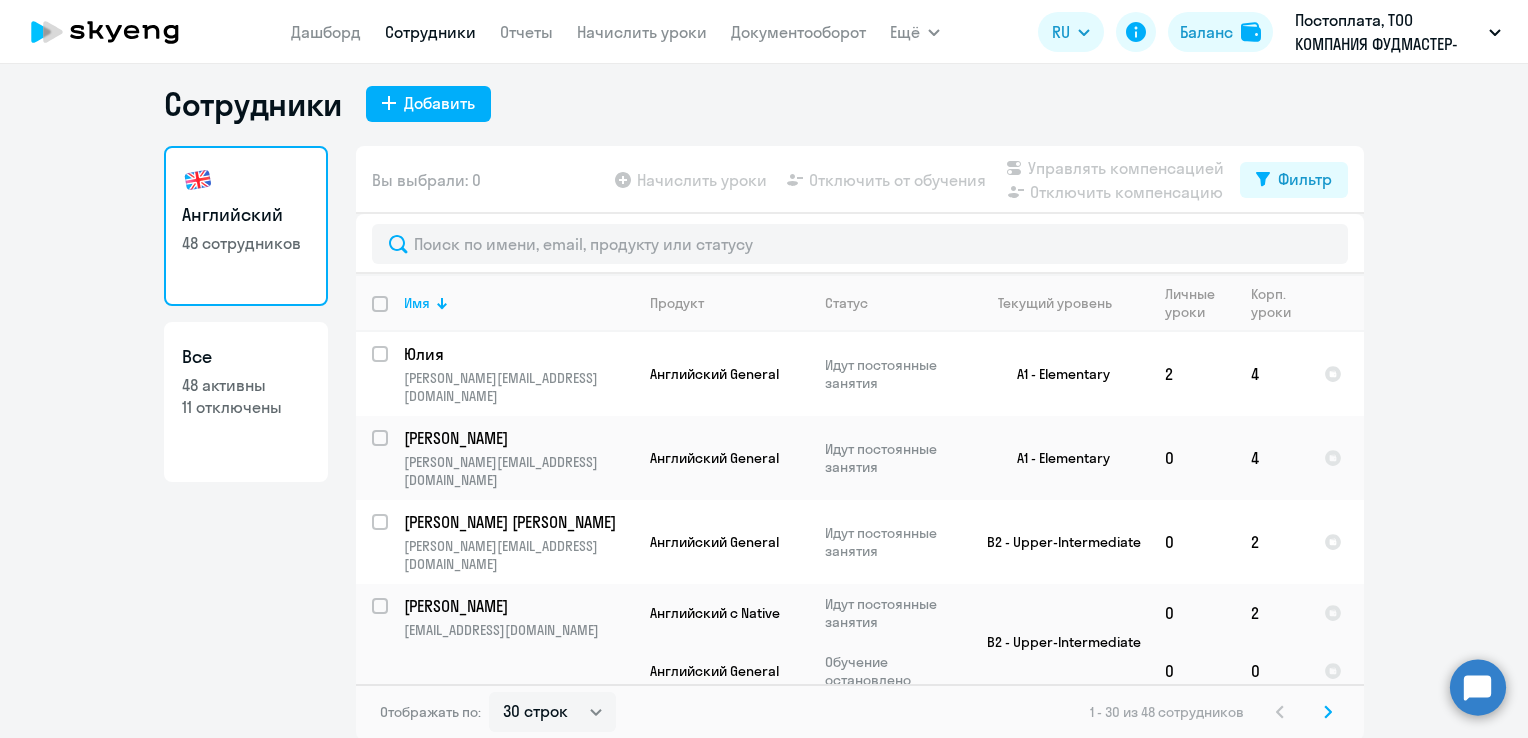 scroll, scrollTop: 12, scrollLeft: 0, axis: vertical 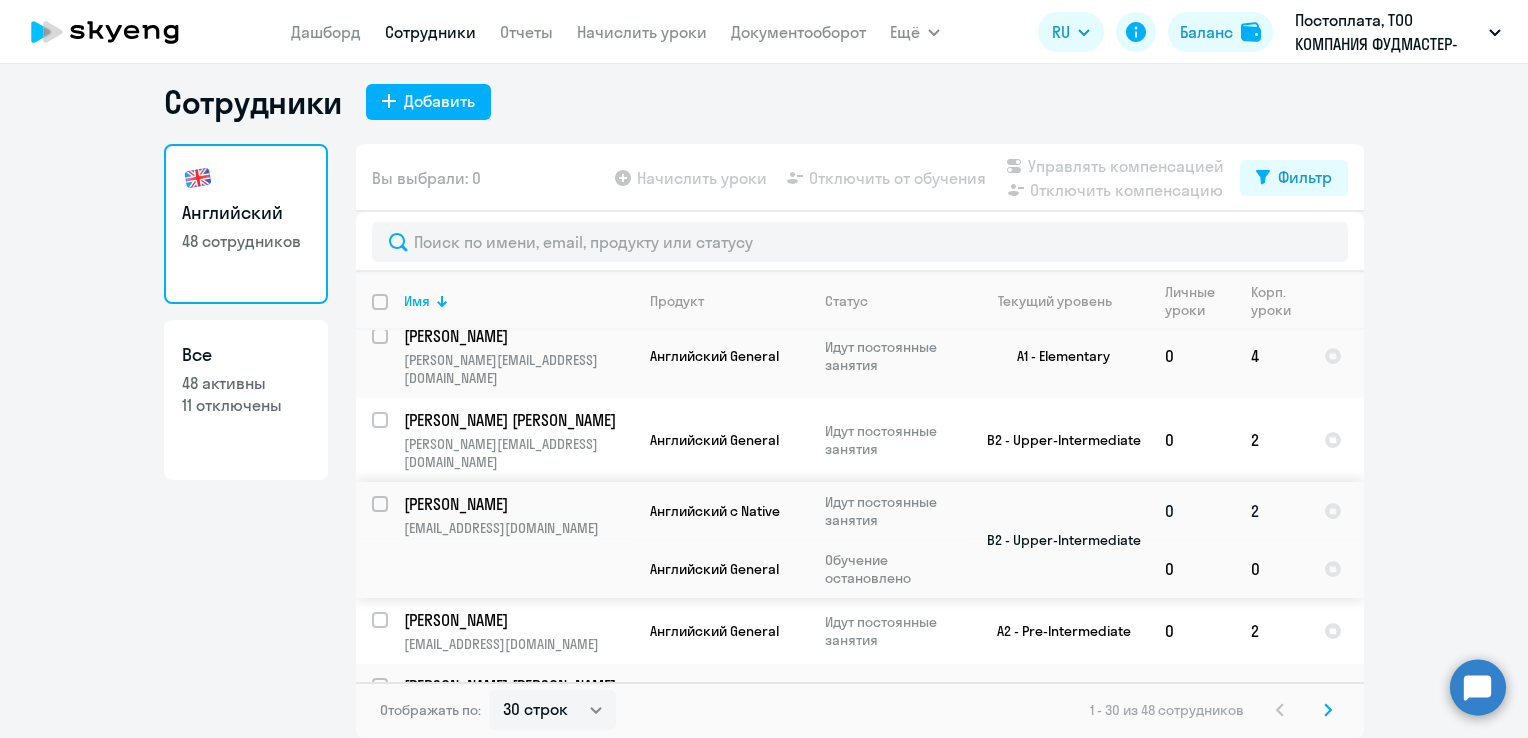 click on "Английский с Native" 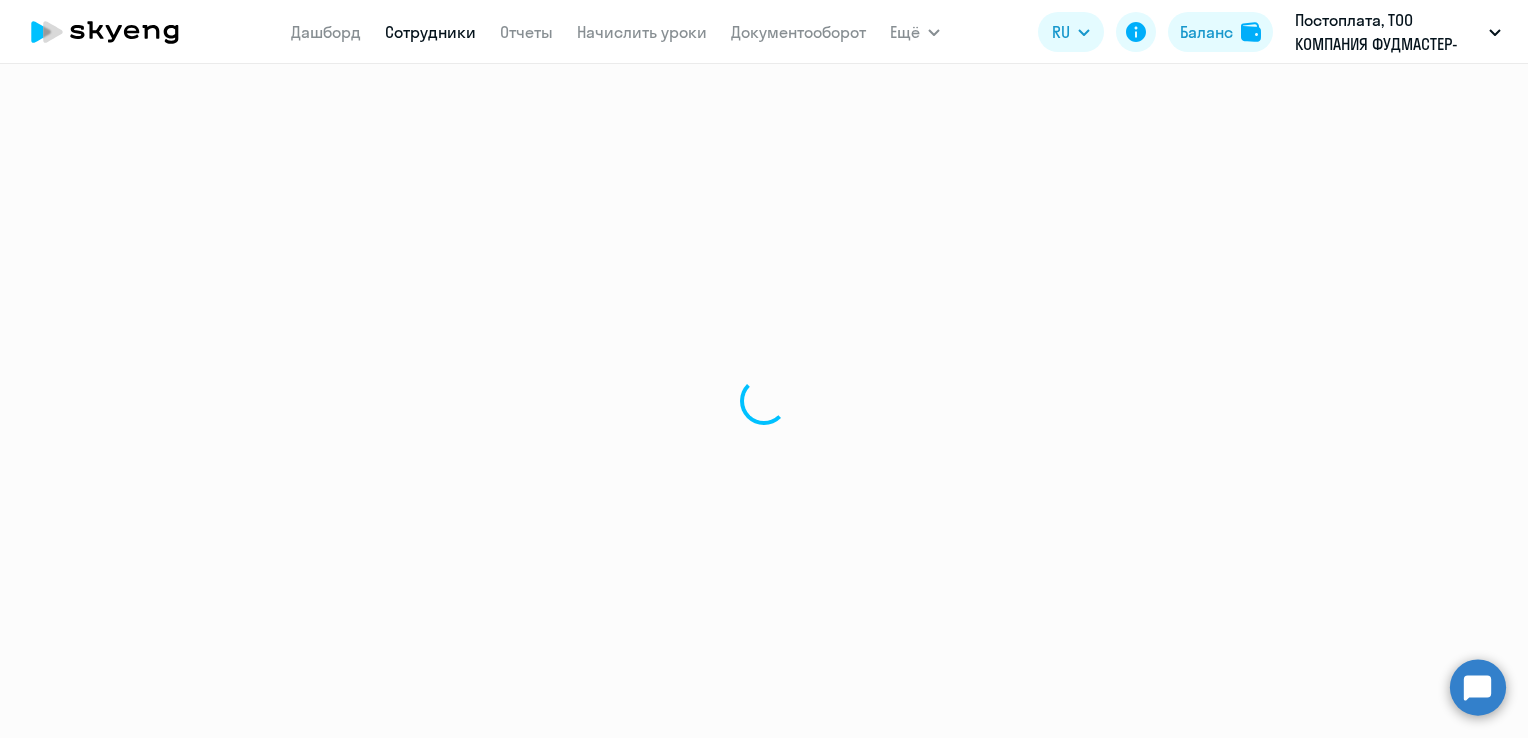 scroll, scrollTop: 0, scrollLeft: 0, axis: both 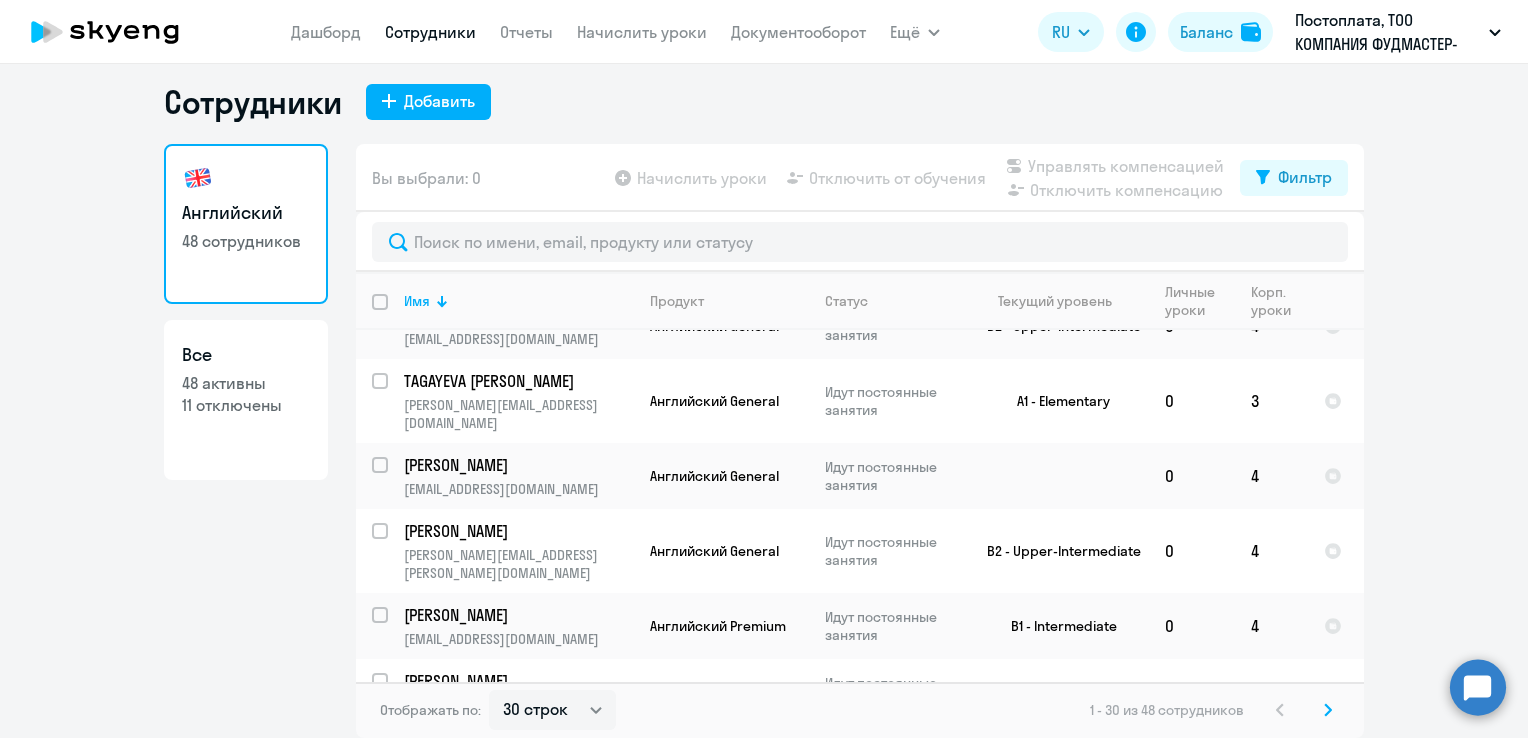 click 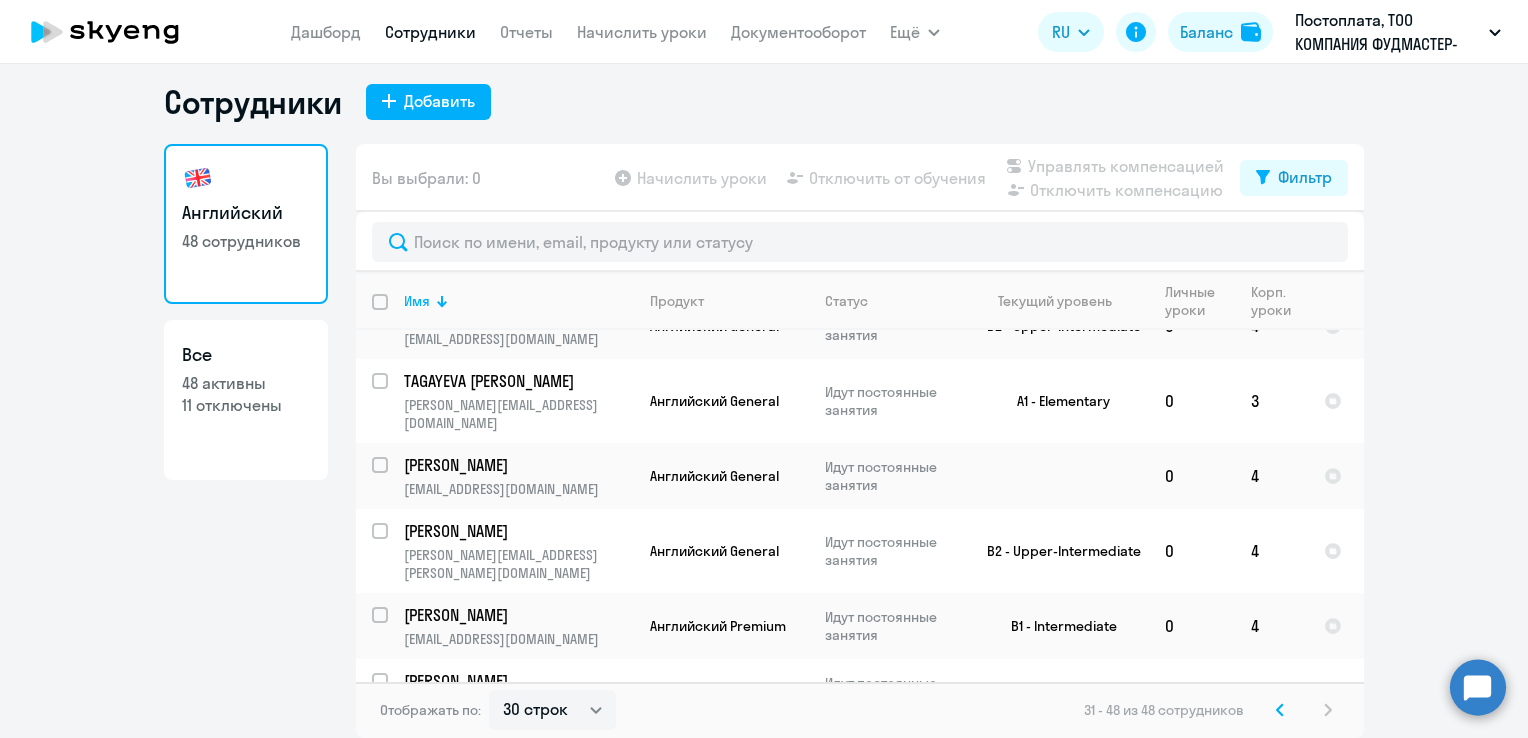 scroll, scrollTop: 0, scrollLeft: 0, axis: both 